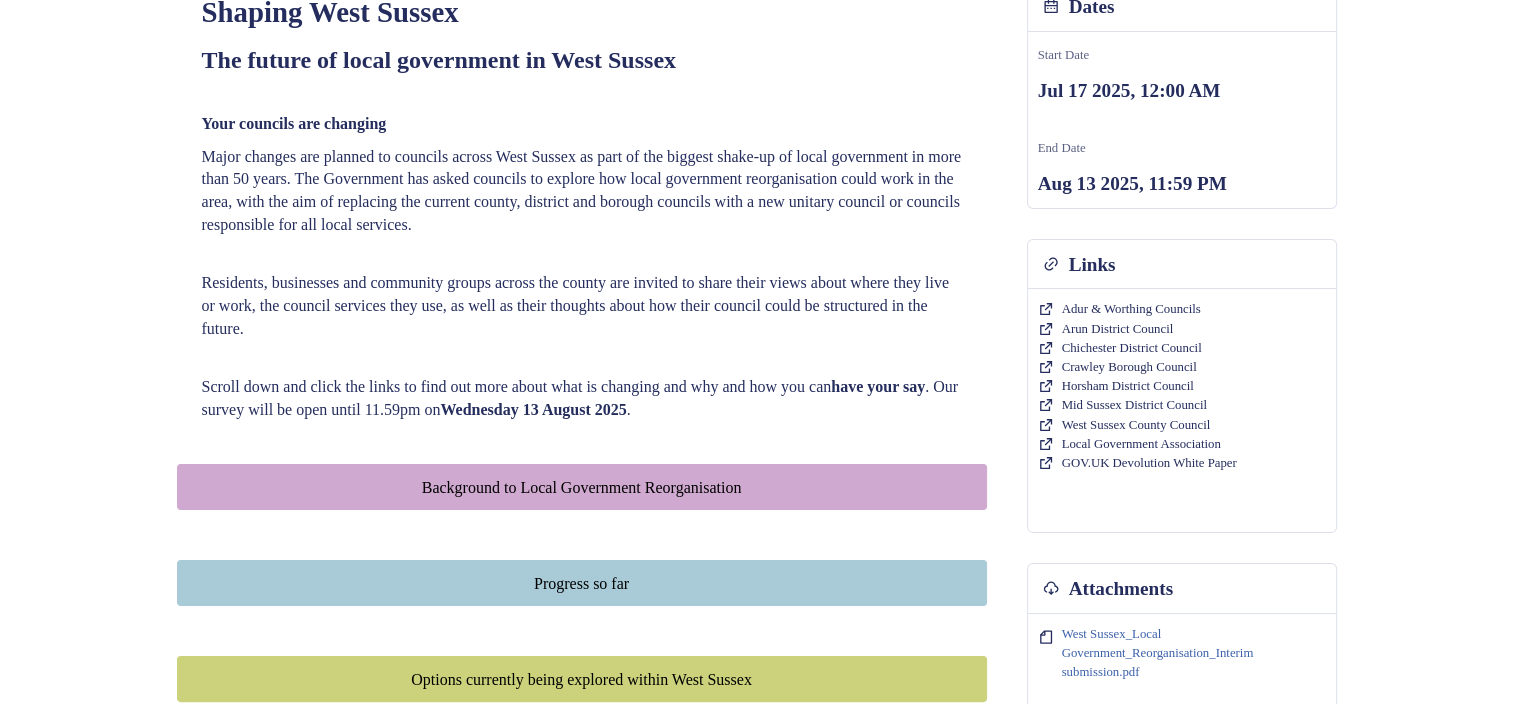 scroll, scrollTop: 0, scrollLeft: 0, axis: both 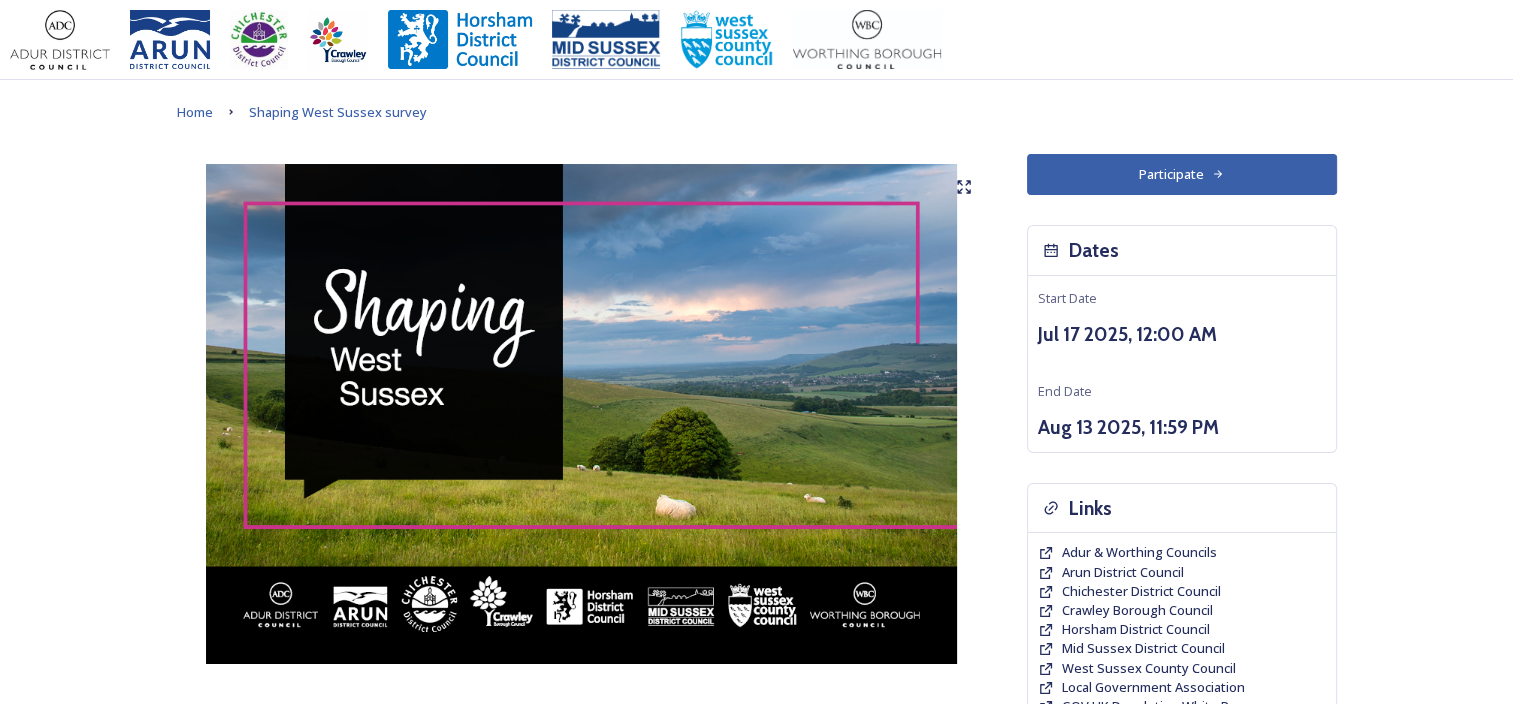 click on "Participate" at bounding box center [1182, 174] 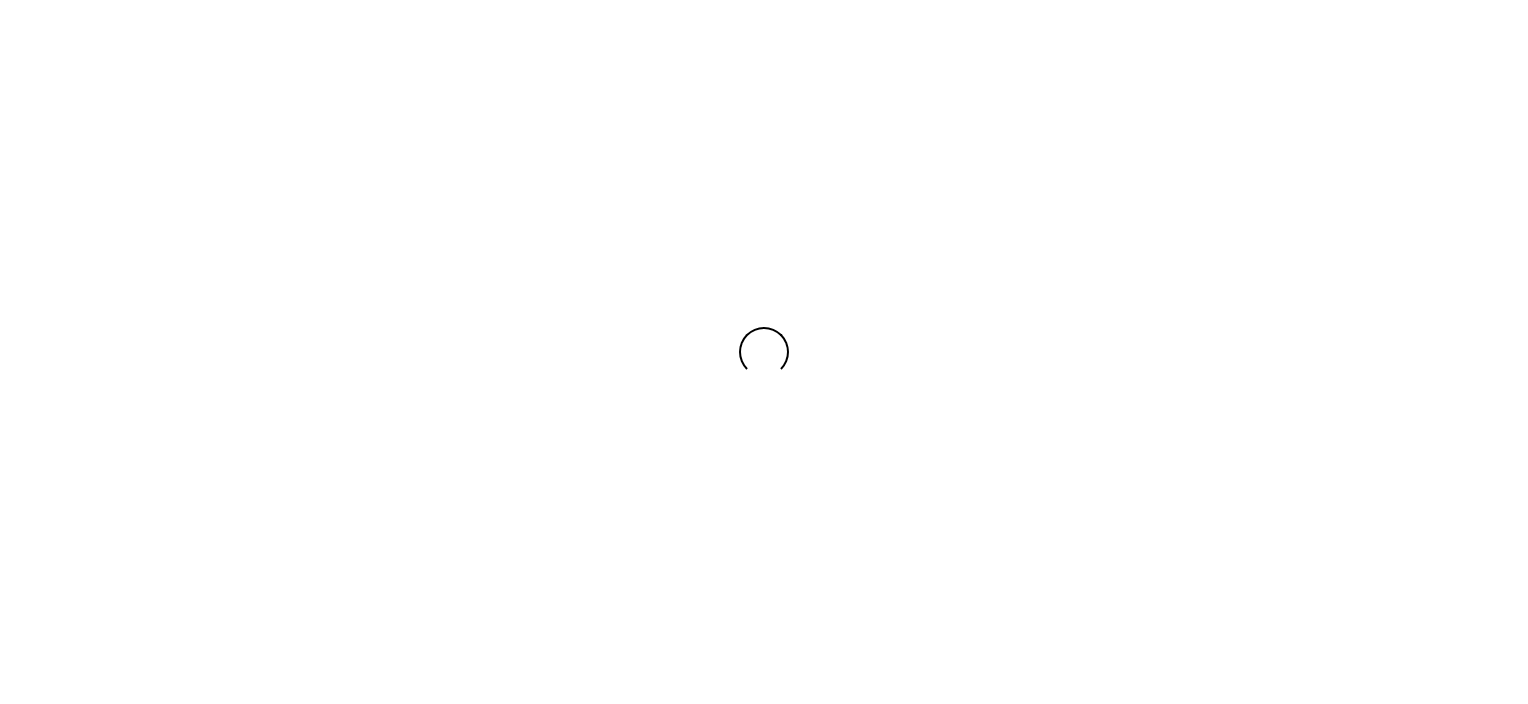 scroll, scrollTop: 0, scrollLeft: 0, axis: both 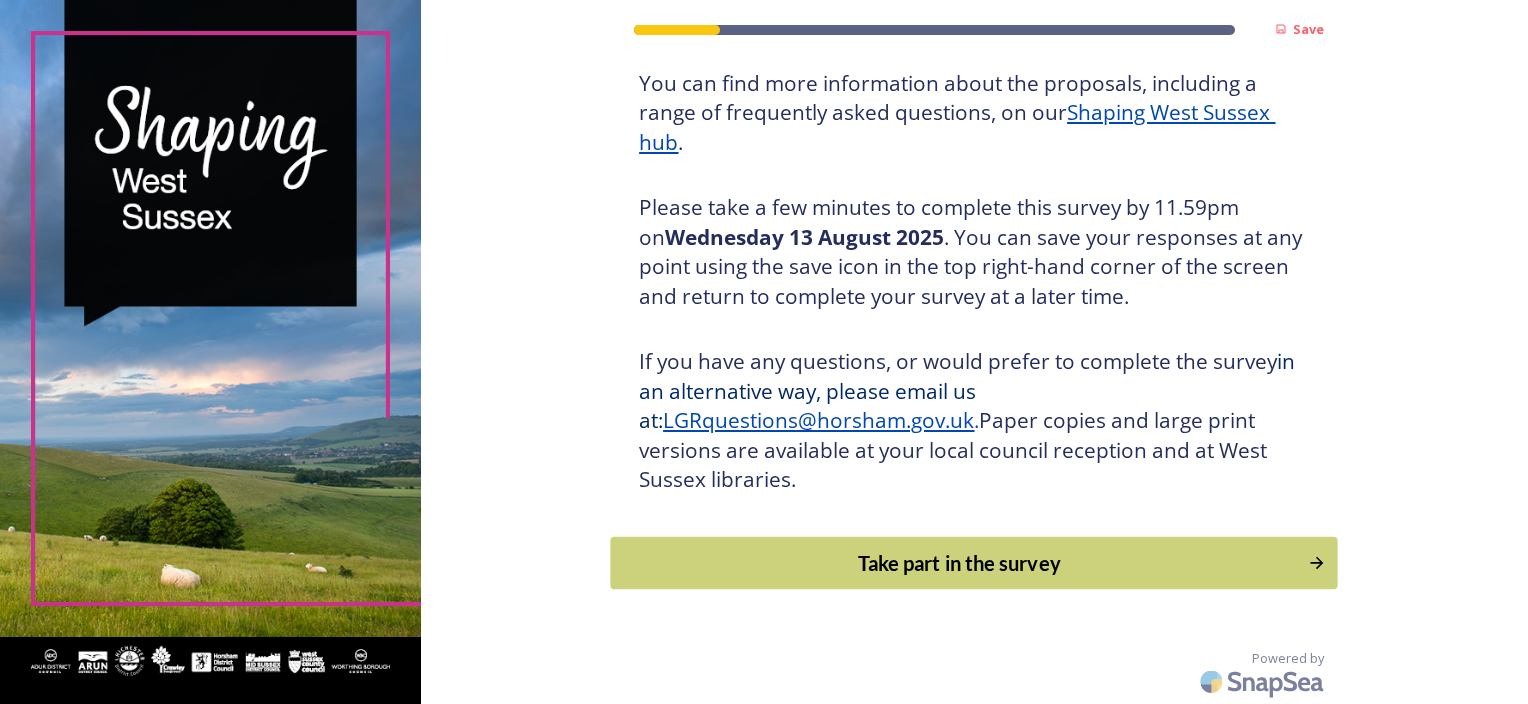click on "Take part in the survey" at bounding box center (960, 563) 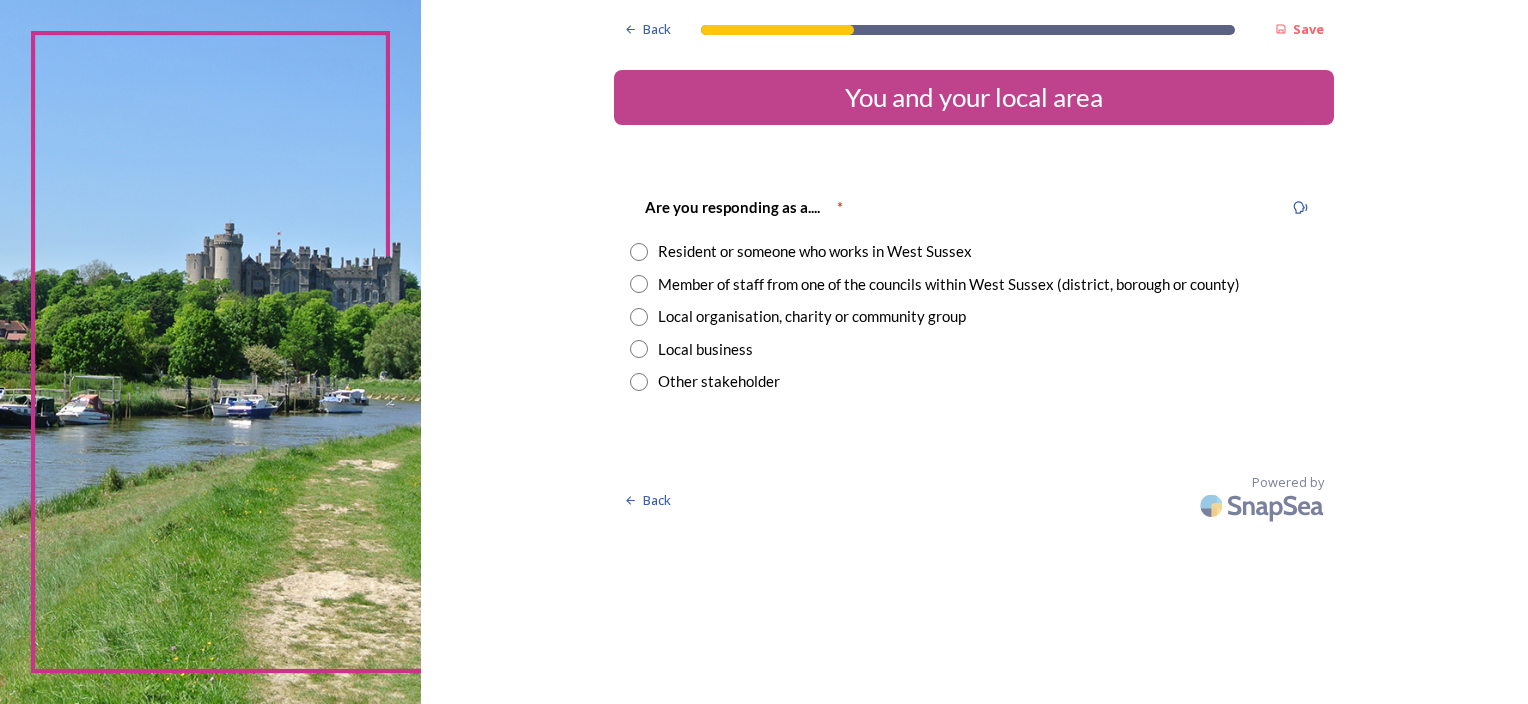 click at bounding box center (639, 284) 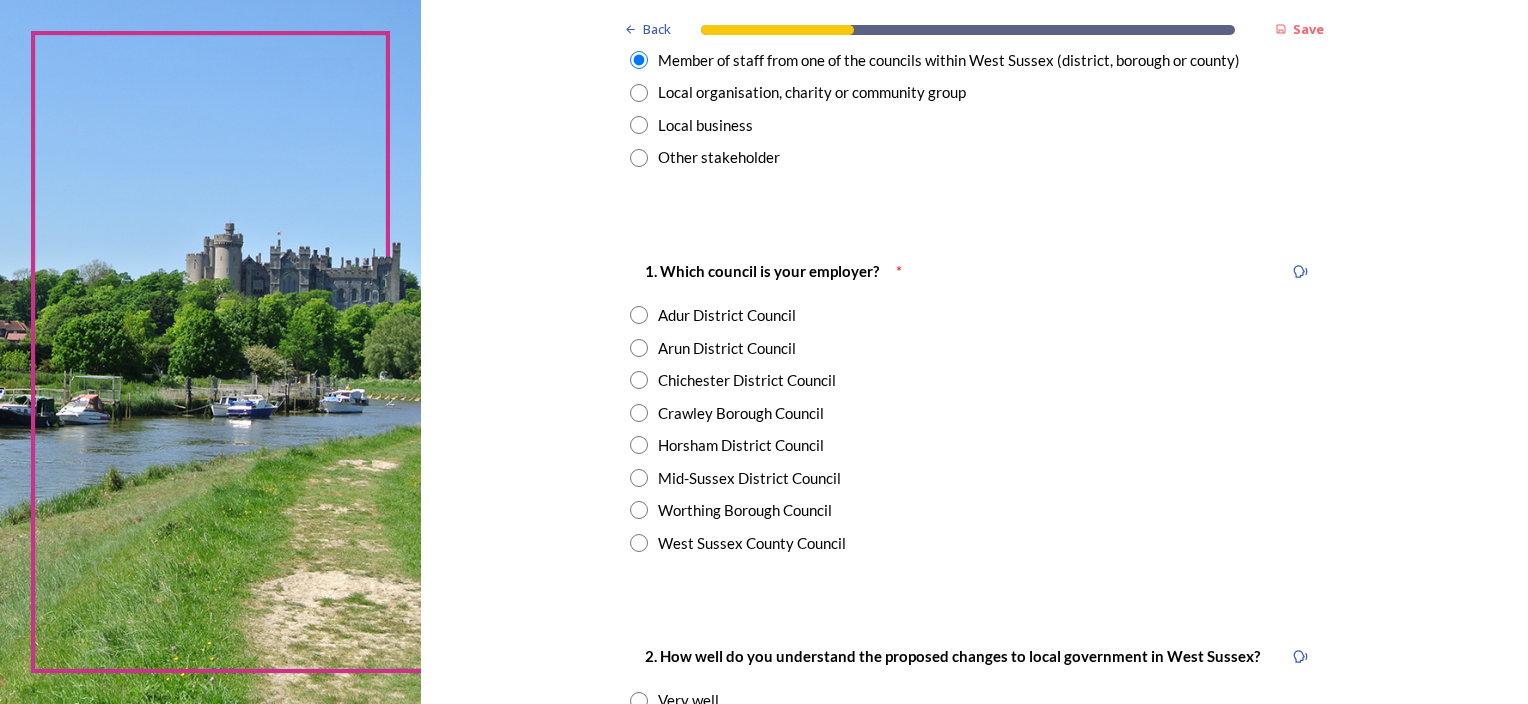 scroll, scrollTop: 228, scrollLeft: 0, axis: vertical 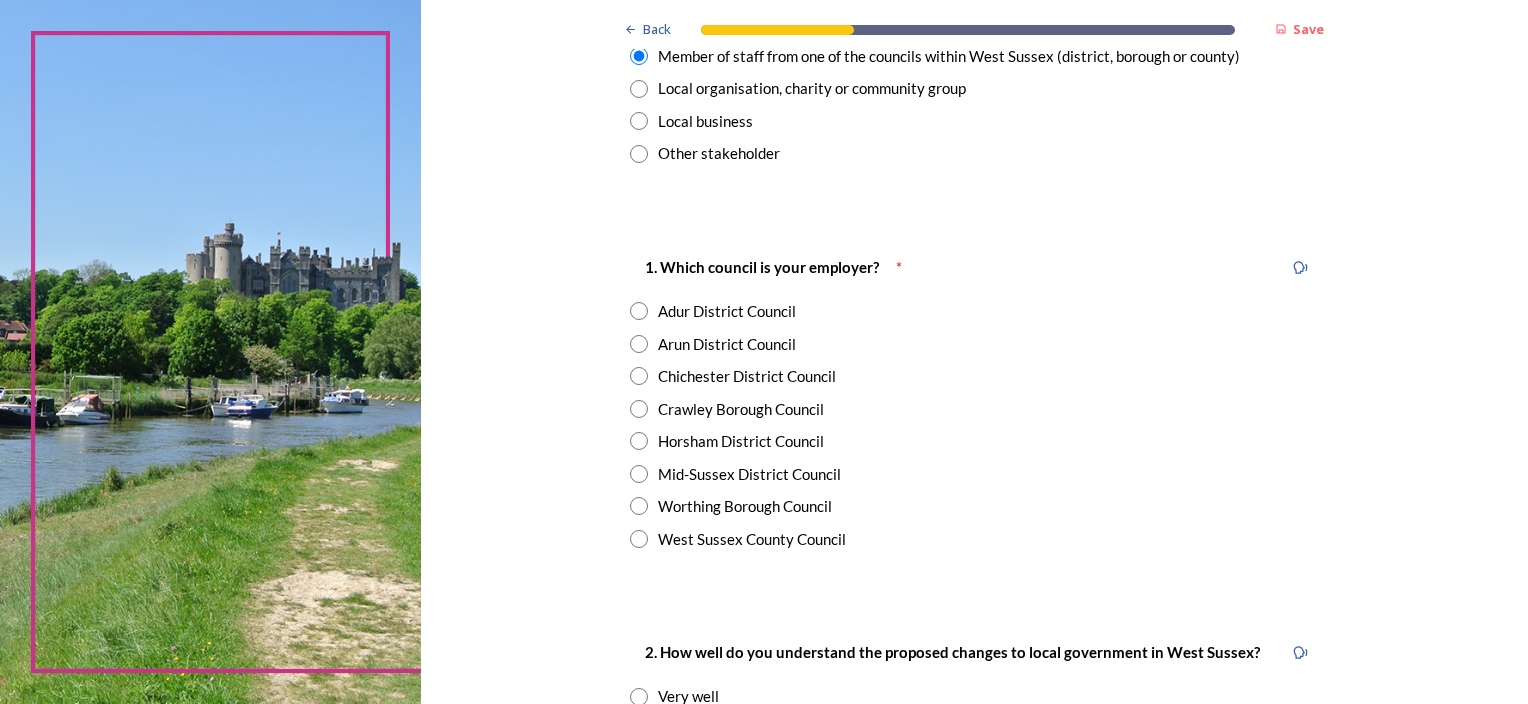 click at bounding box center [639, 376] 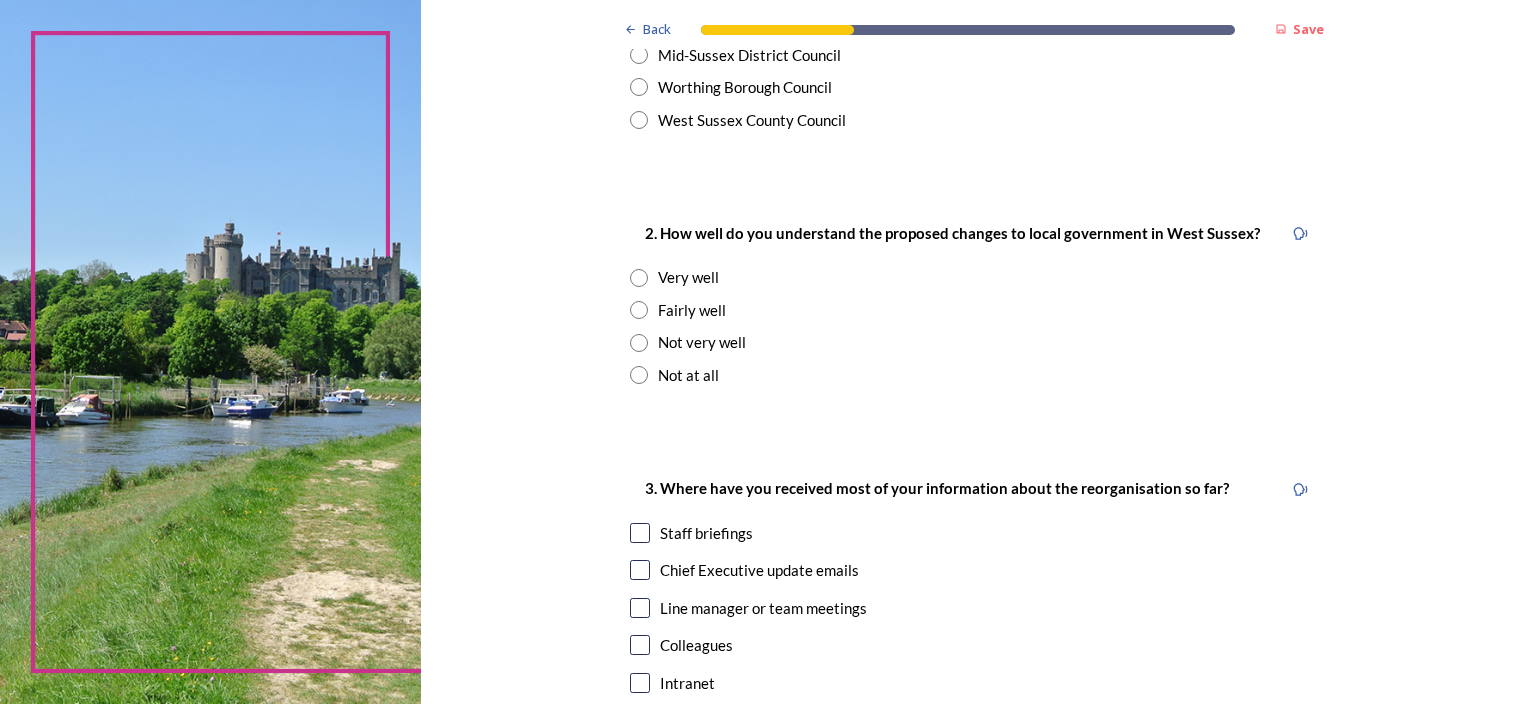 scroll, scrollTop: 652, scrollLeft: 0, axis: vertical 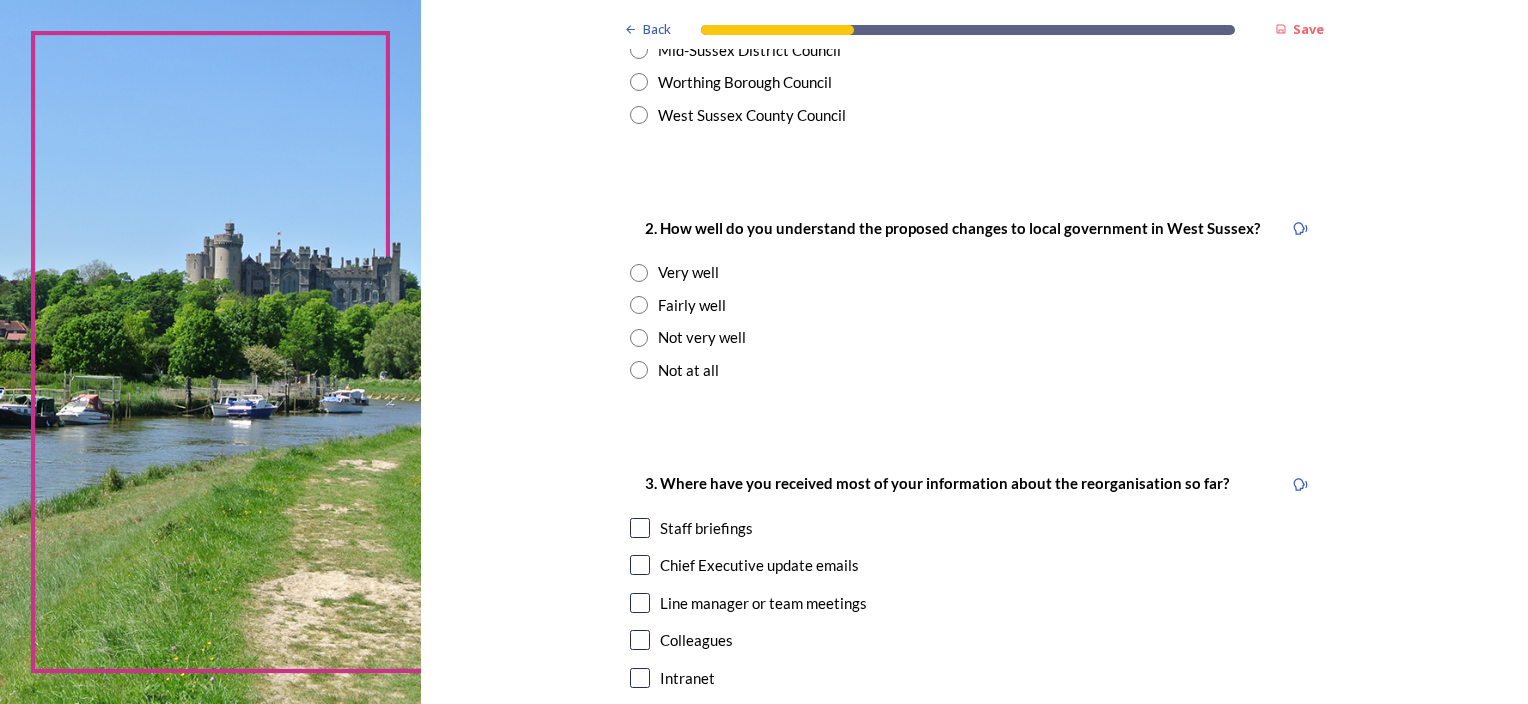 click at bounding box center (639, 305) 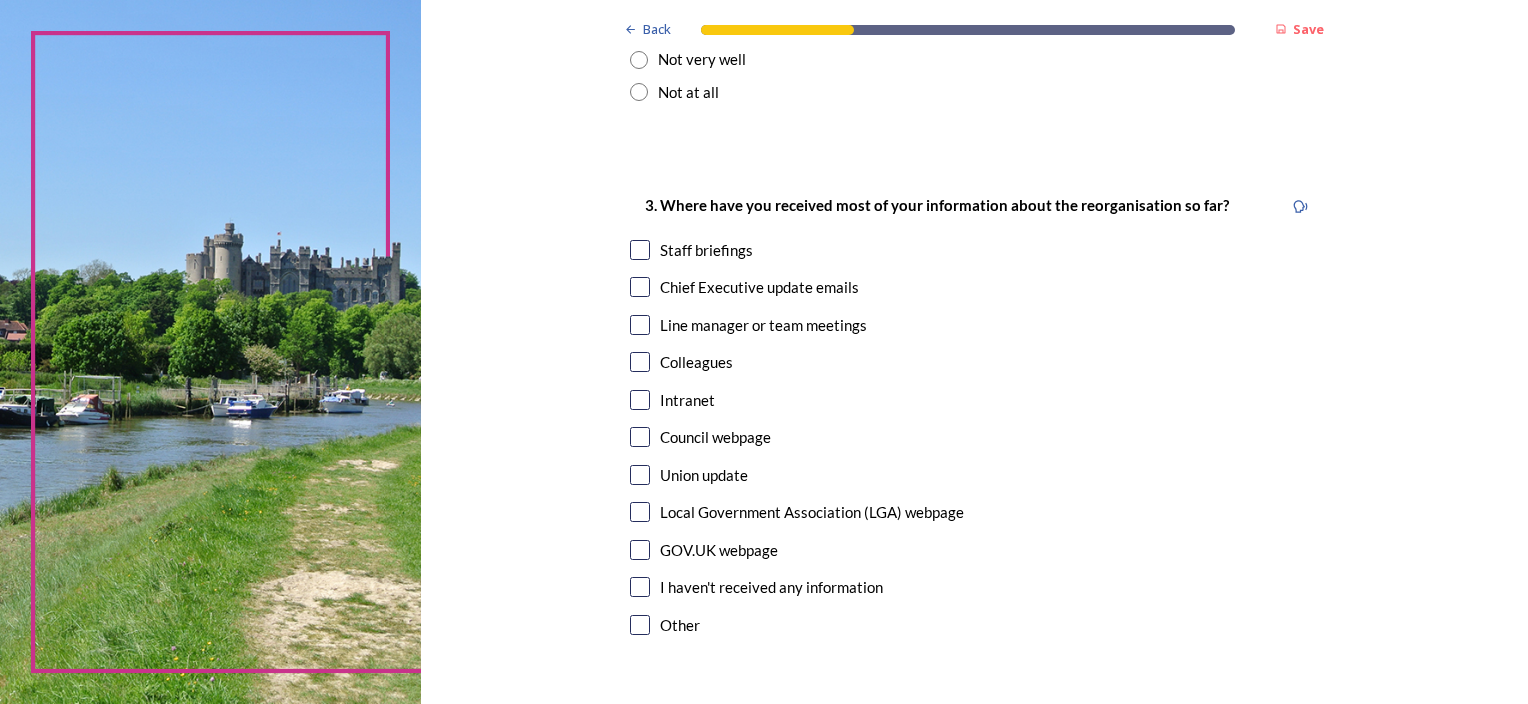 scroll, scrollTop: 934, scrollLeft: 0, axis: vertical 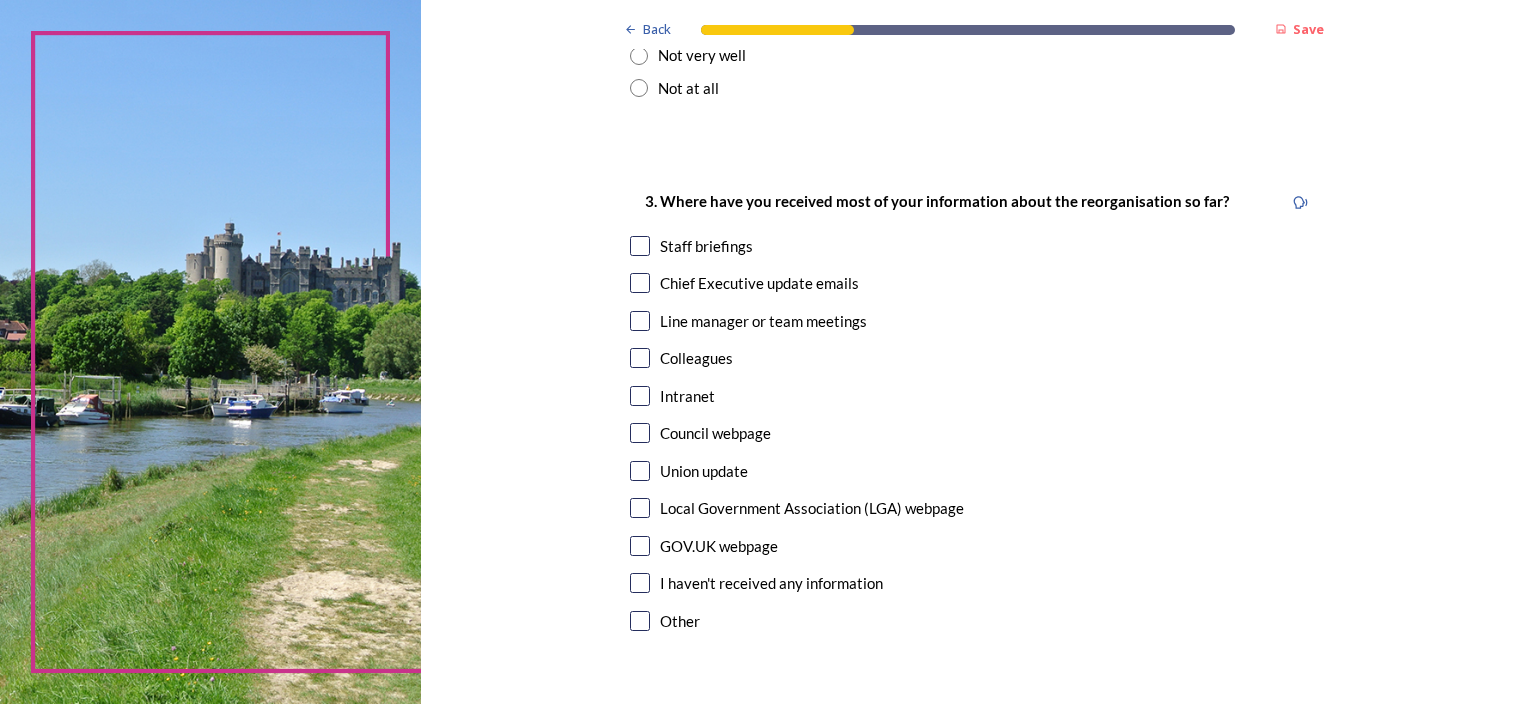 click at bounding box center (640, 246) 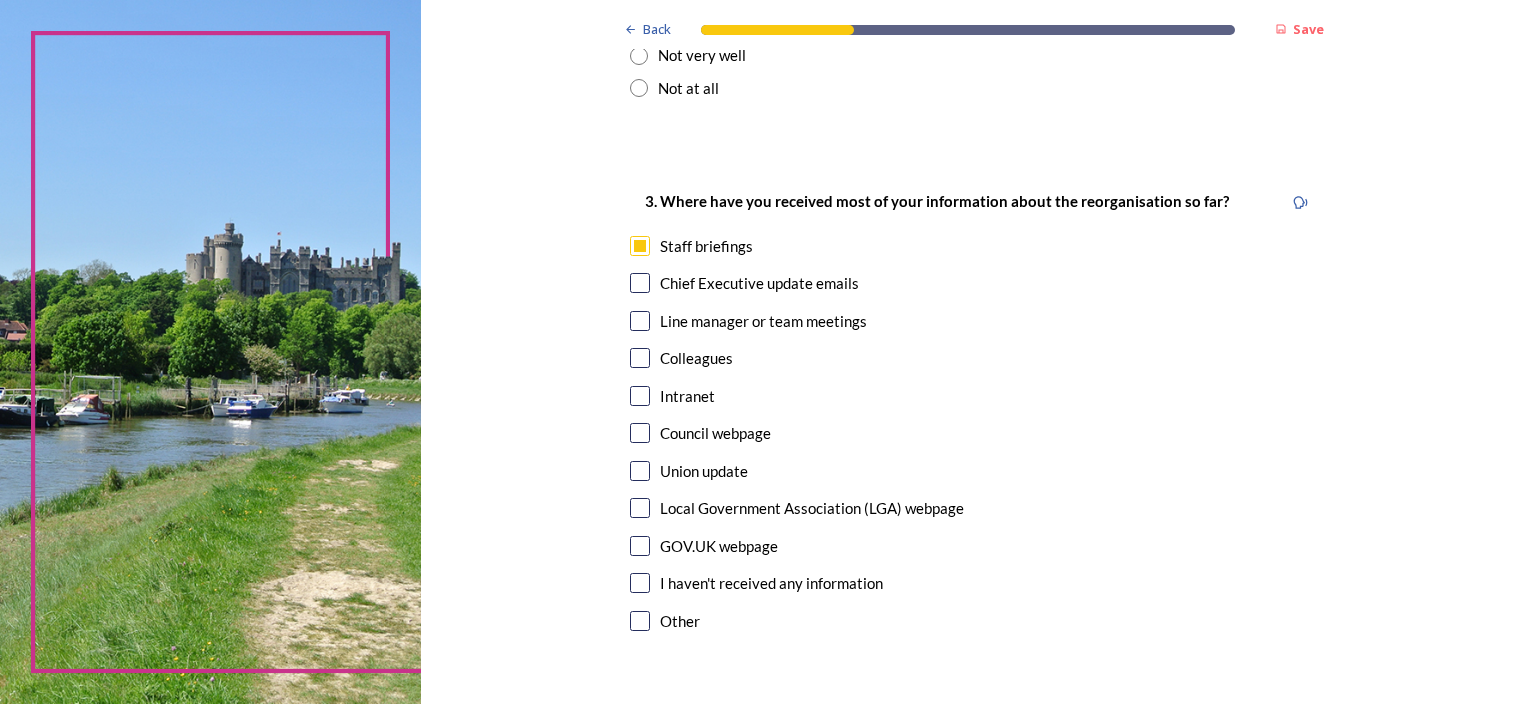 click at bounding box center (640, 283) 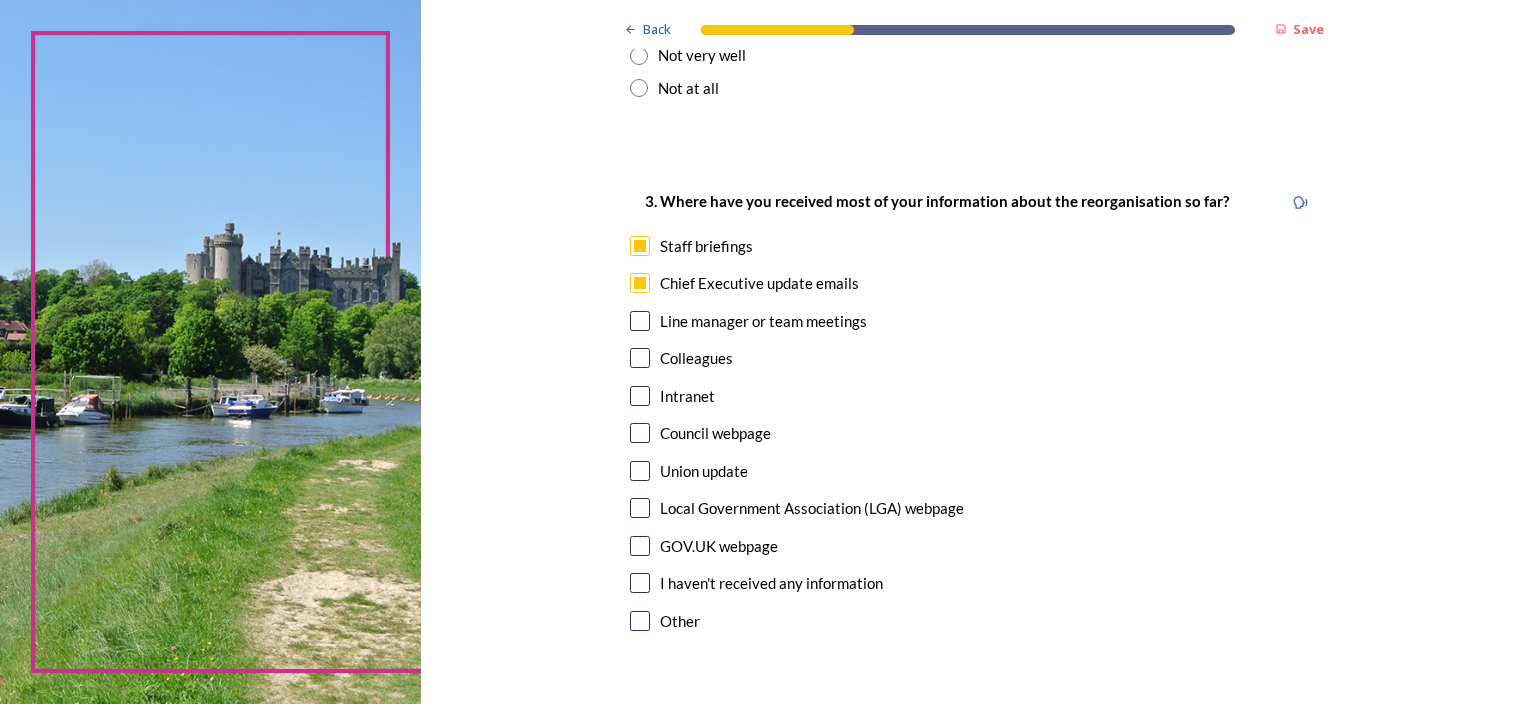scroll, scrollTop: 1101, scrollLeft: 0, axis: vertical 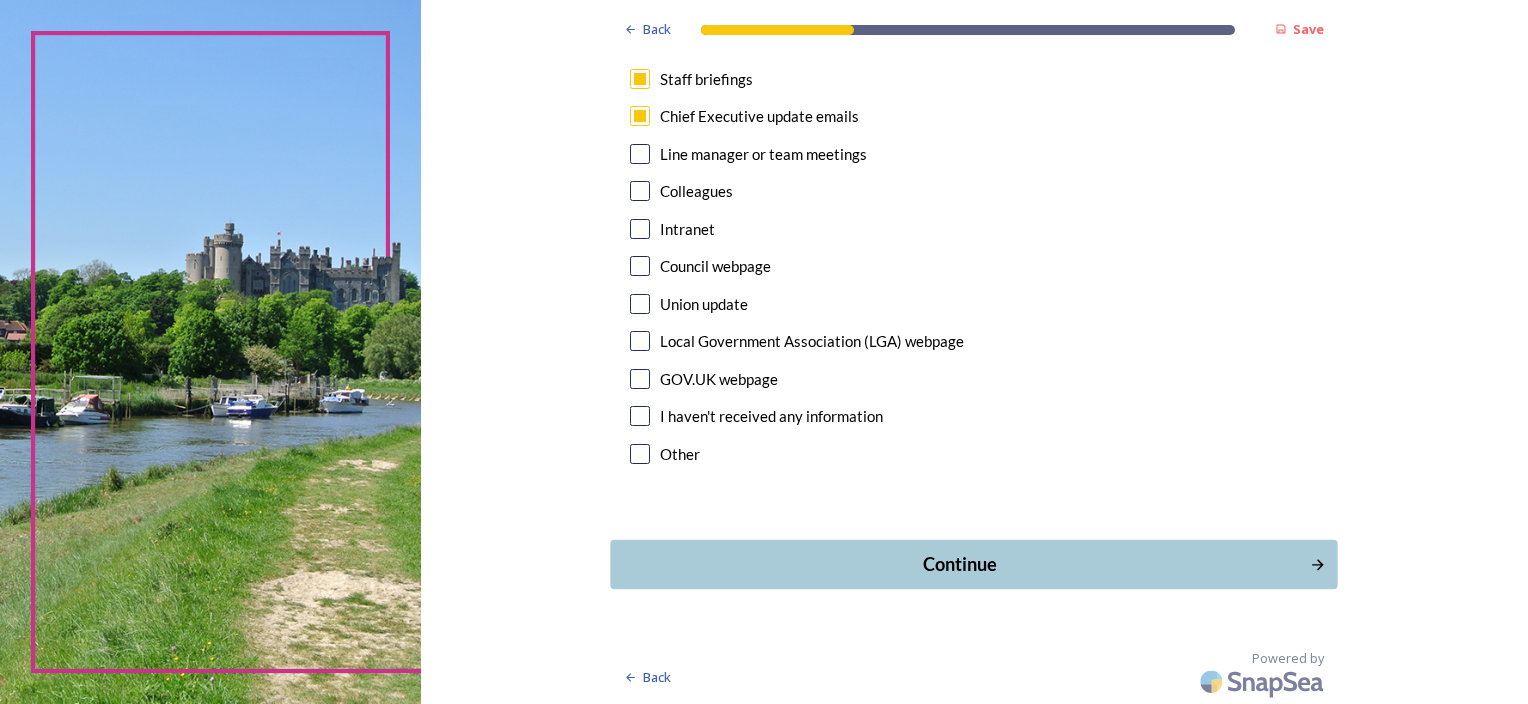 click on "Continue" at bounding box center [974, 564] 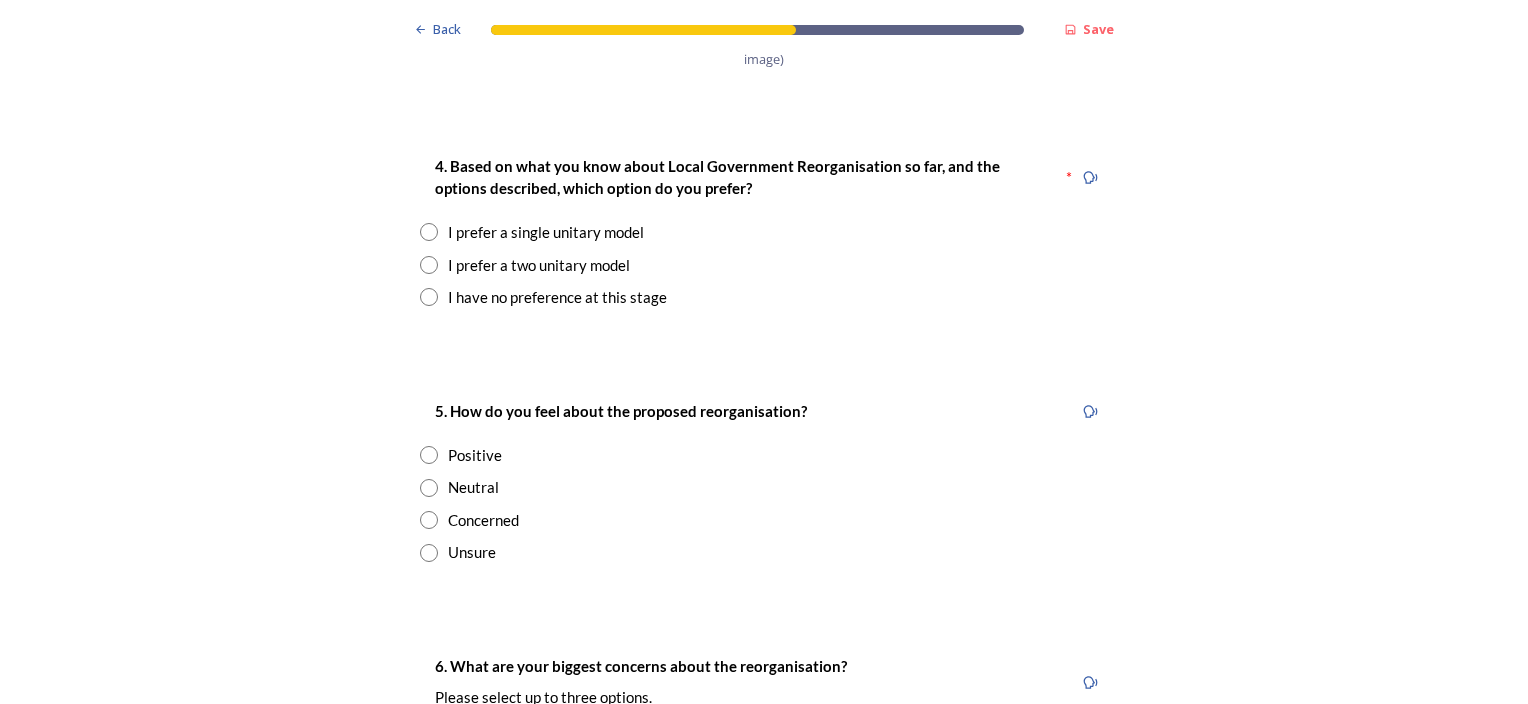 scroll, scrollTop: 2587, scrollLeft: 0, axis: vertical 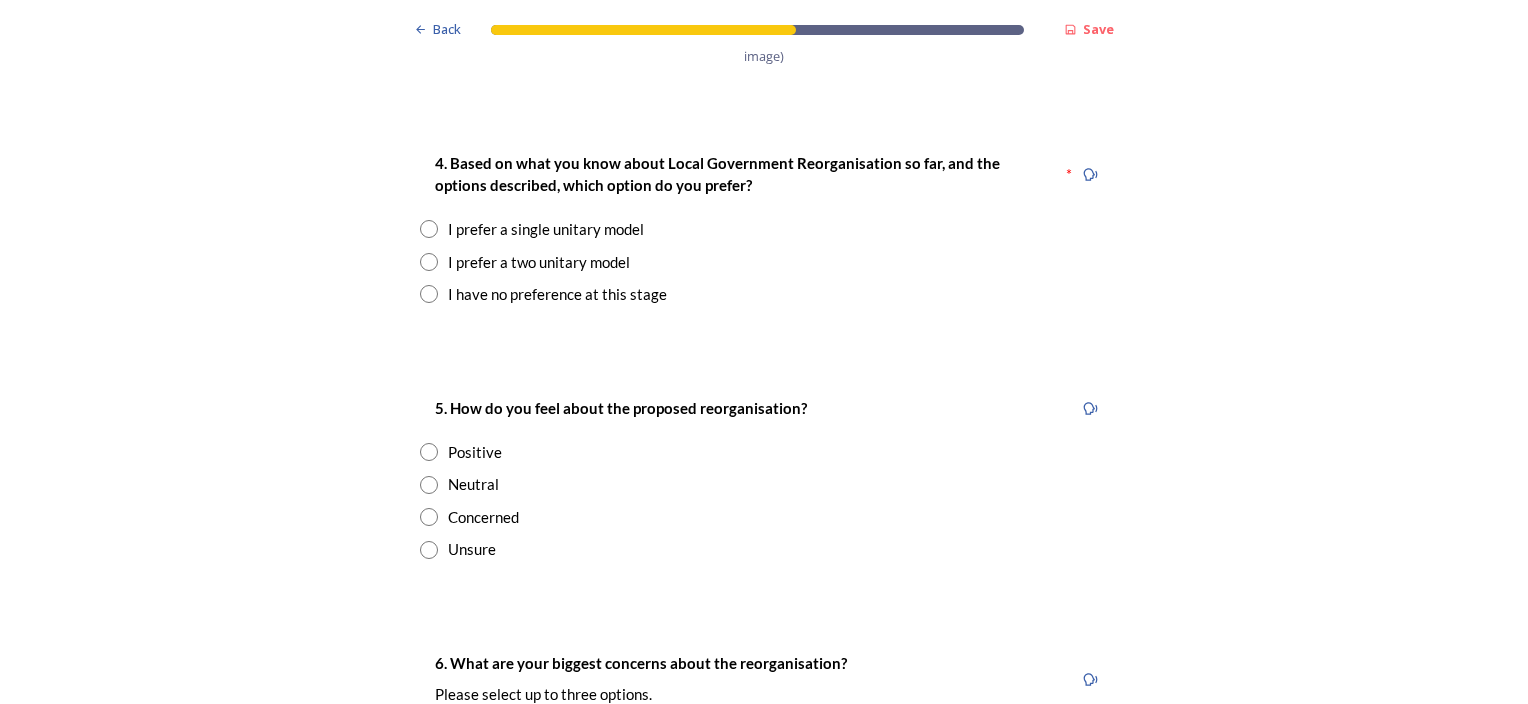 click at bounding box center (429, 262) 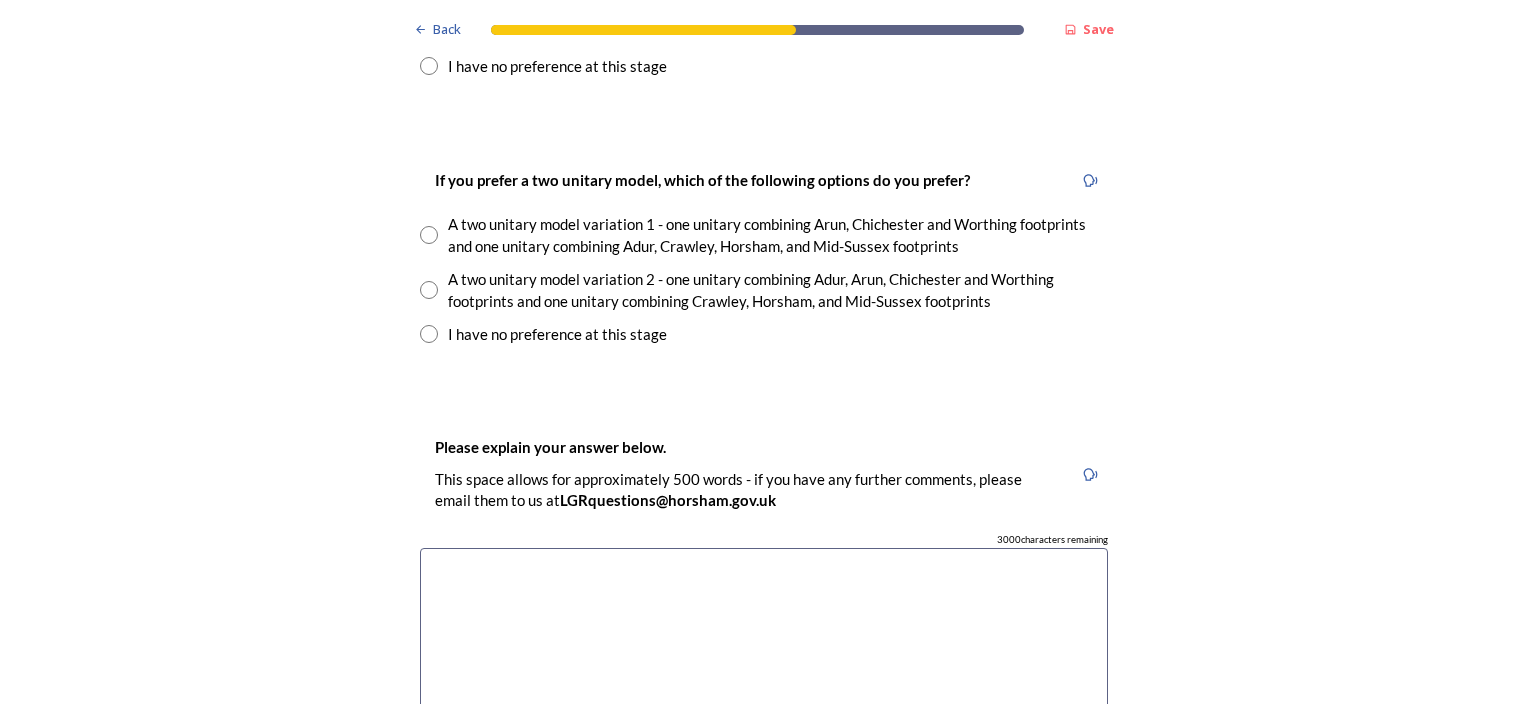 scroll, scrollTop: 2816, scrollLeft: 0, axis: vertical 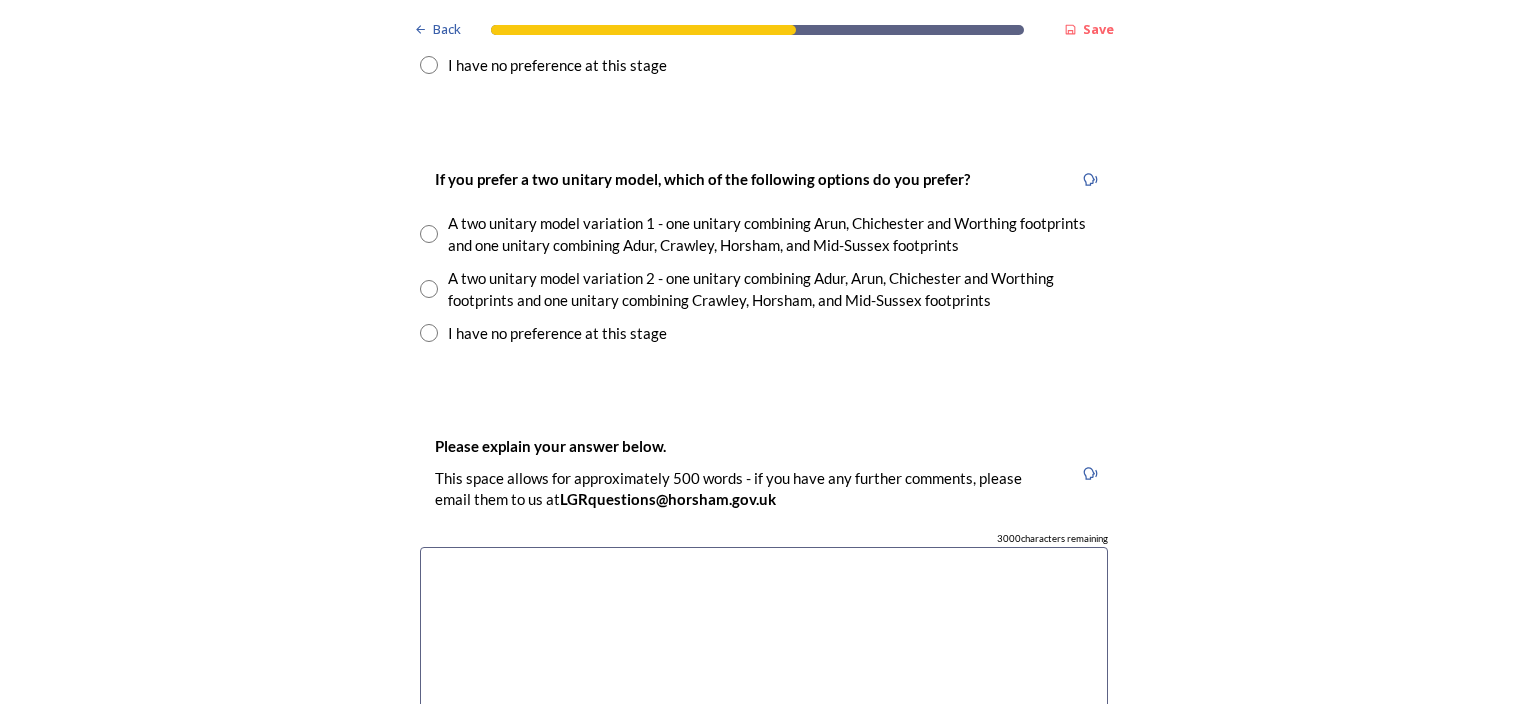 click at bounding box center (429, 234) 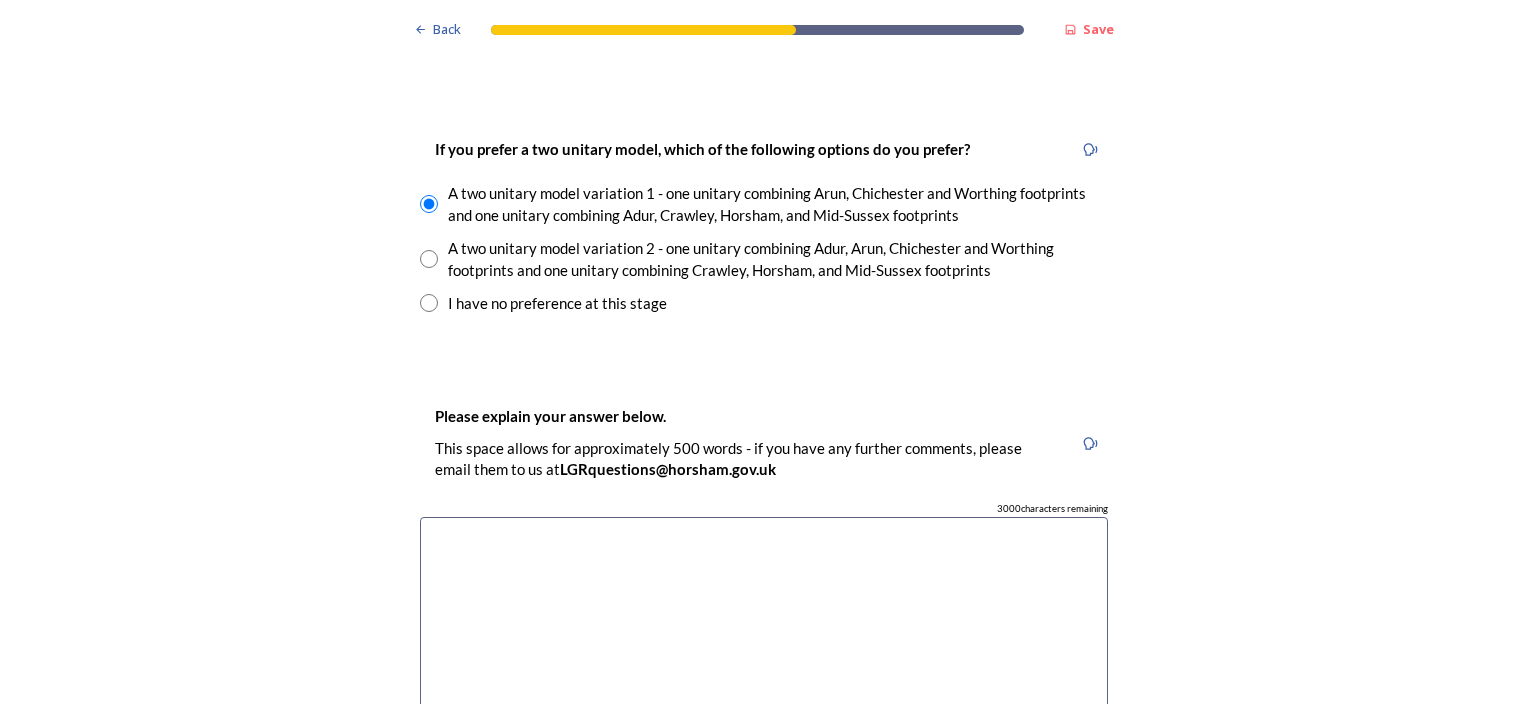 scroll, scrollTop: 2847, scrollLeft: 0, axis: vertical 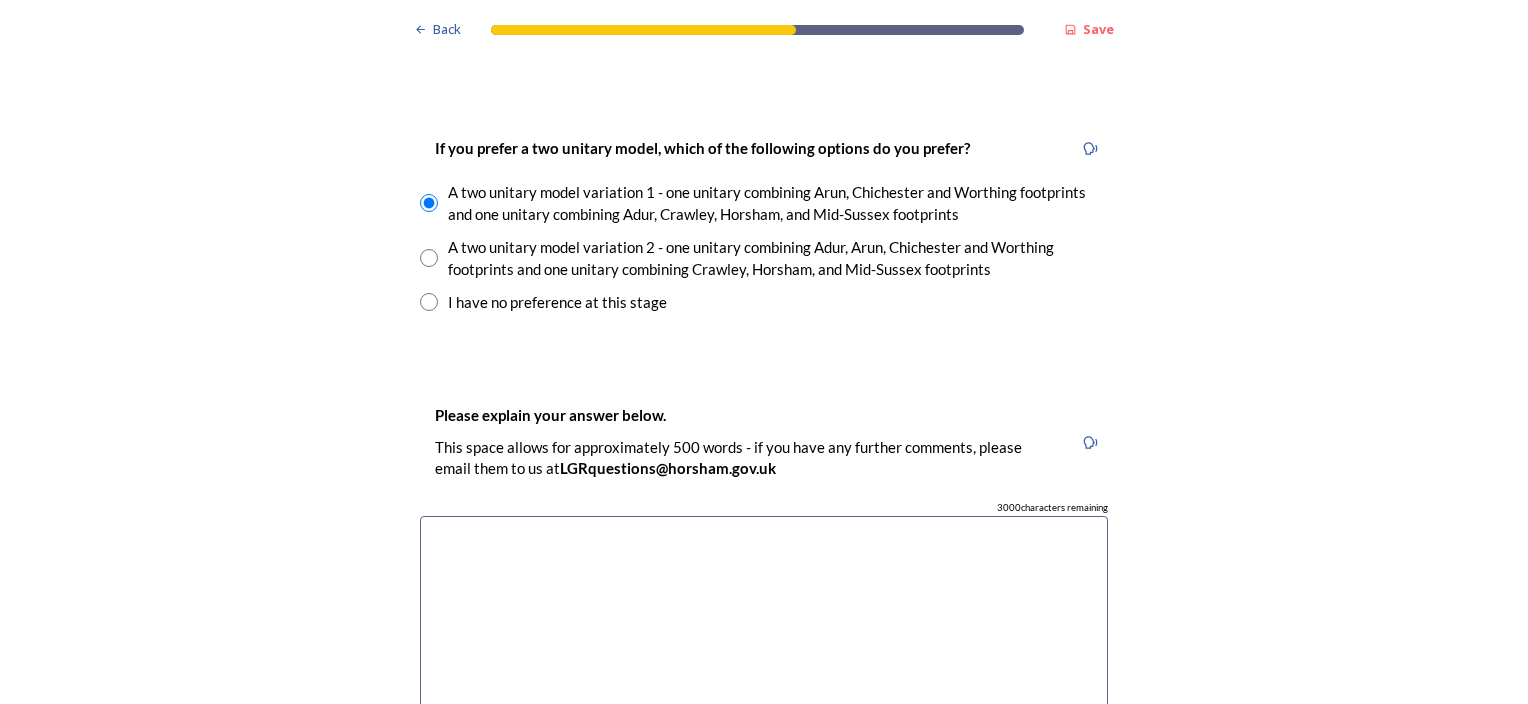 click at bounding box center [764, 628] 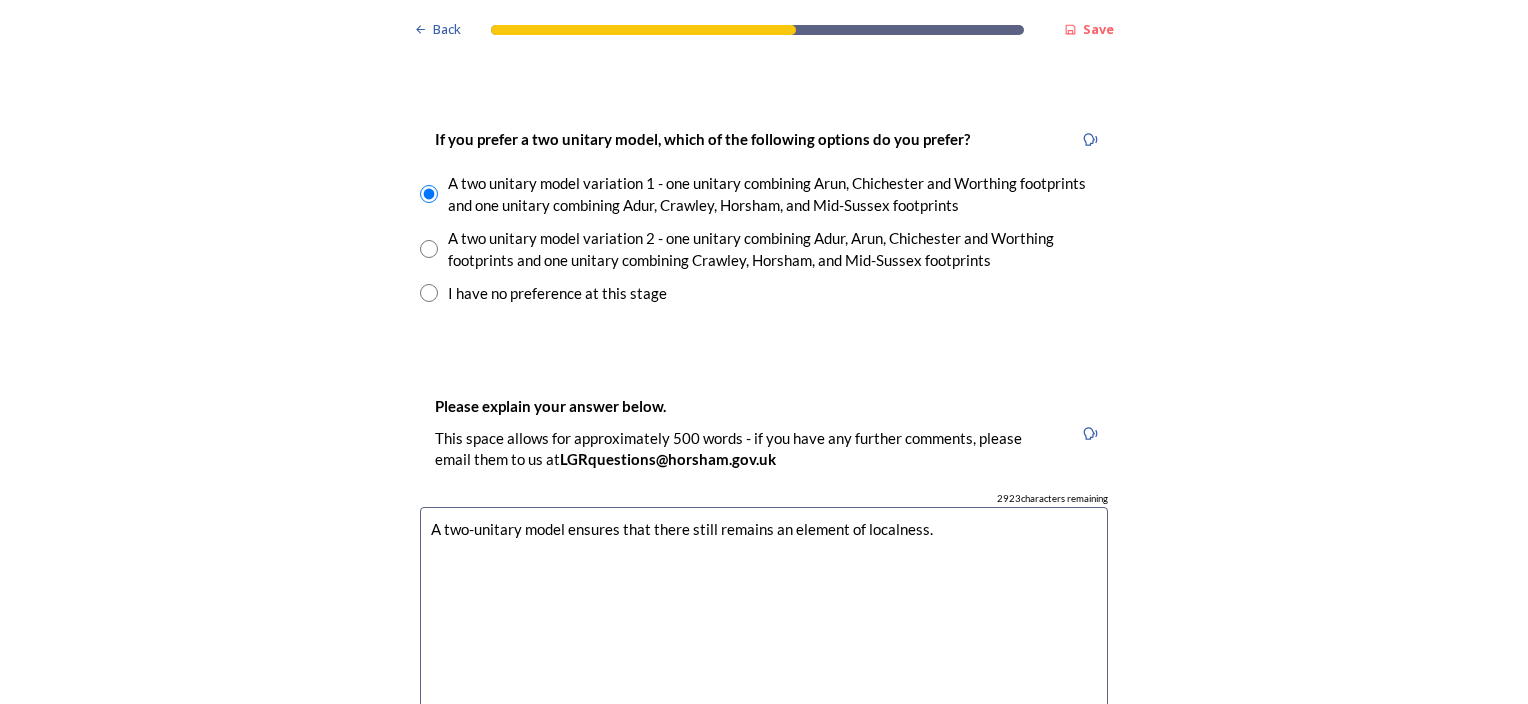 scroll, scrollTop: 2927, scrollLeft: 0, axis: vertical 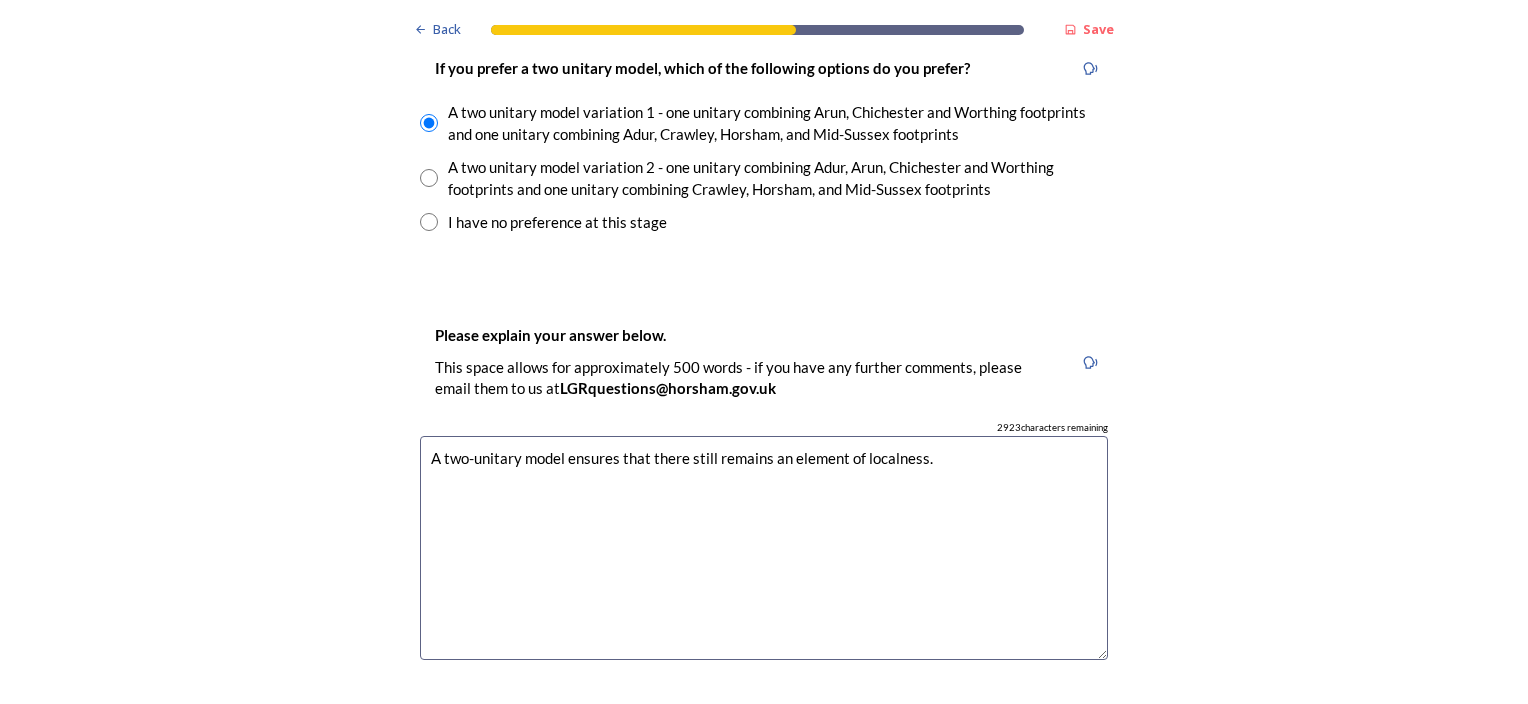 click on "A two-unitary model ensures that there still remains an element of localness." at bounding box center (764, 548) 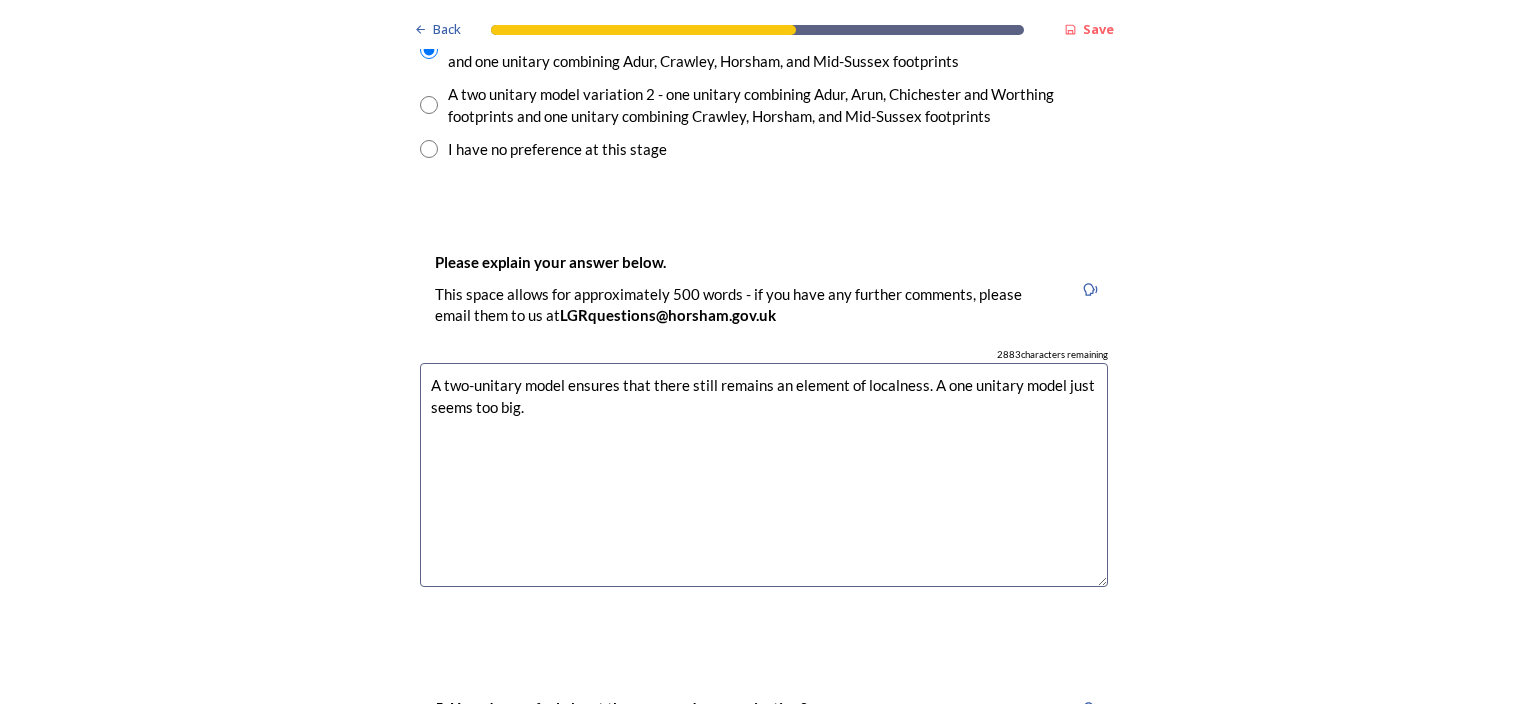 scroll, scrollTop: 2999, scrollLeft: 0, axis: vertical 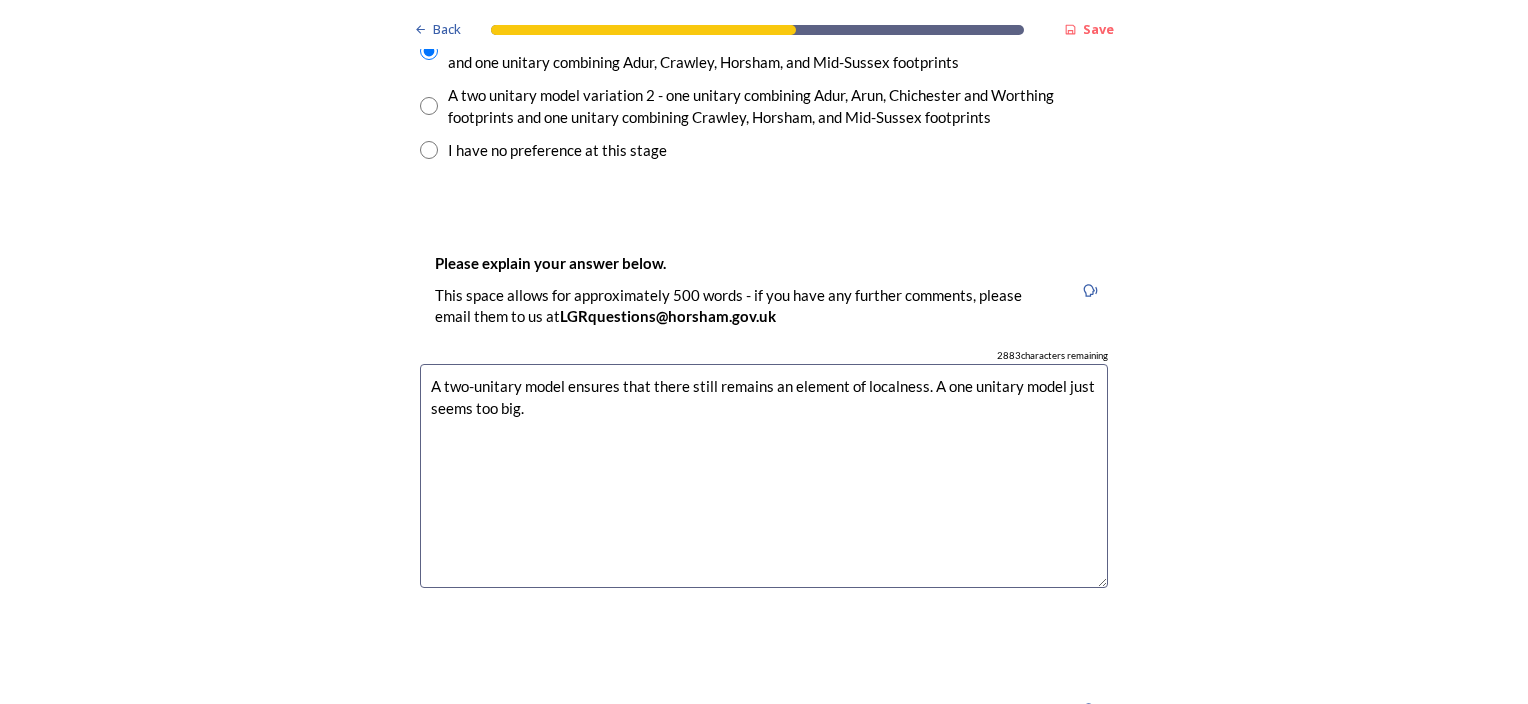 click on "A two-unitary model ensures that there still remains an element of localness. A one unitary model just seems too big." at bounding box center (764, 476) 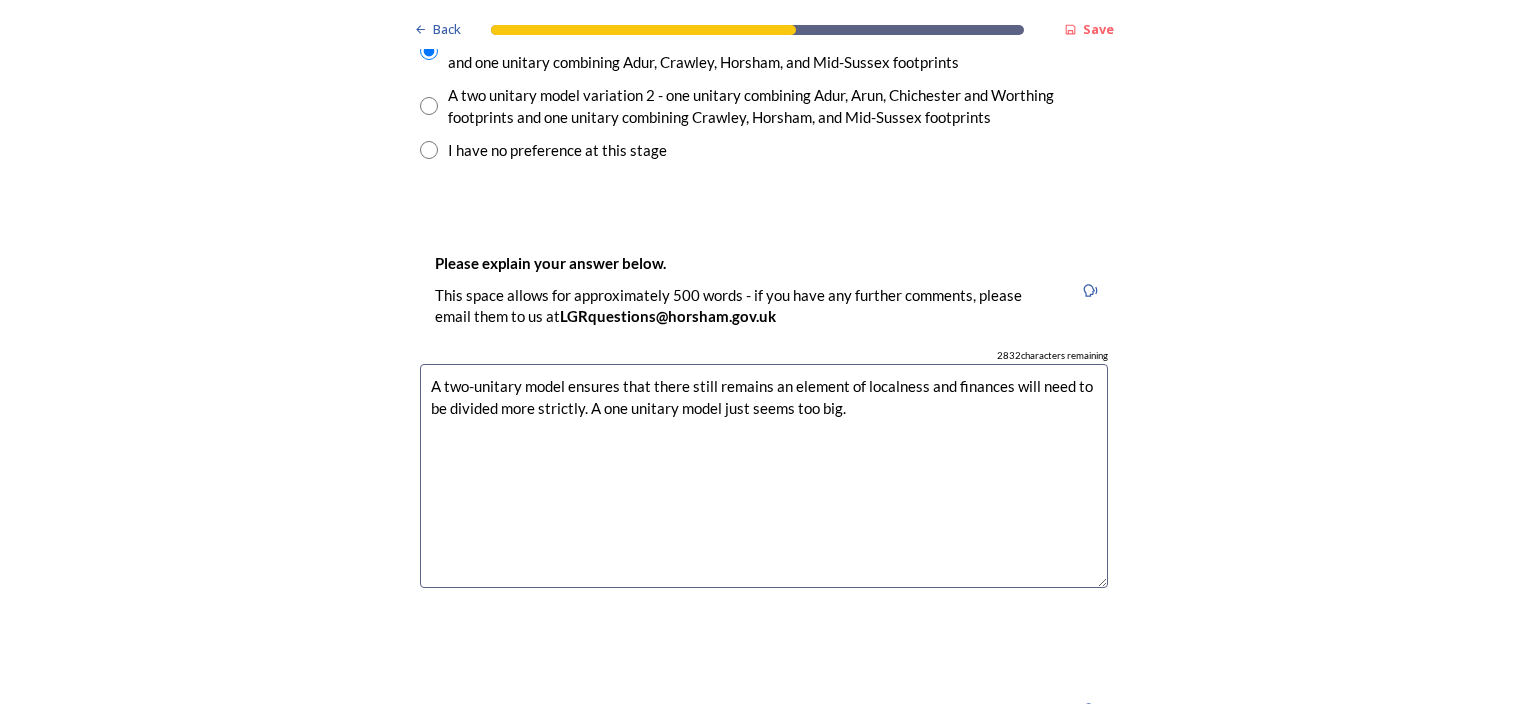 click on "A two-unitary model ensures that there still remains an element of localness and finances will need to be divided more strictly. A one unitary model just seems too big." at bounding box center [764, 476] 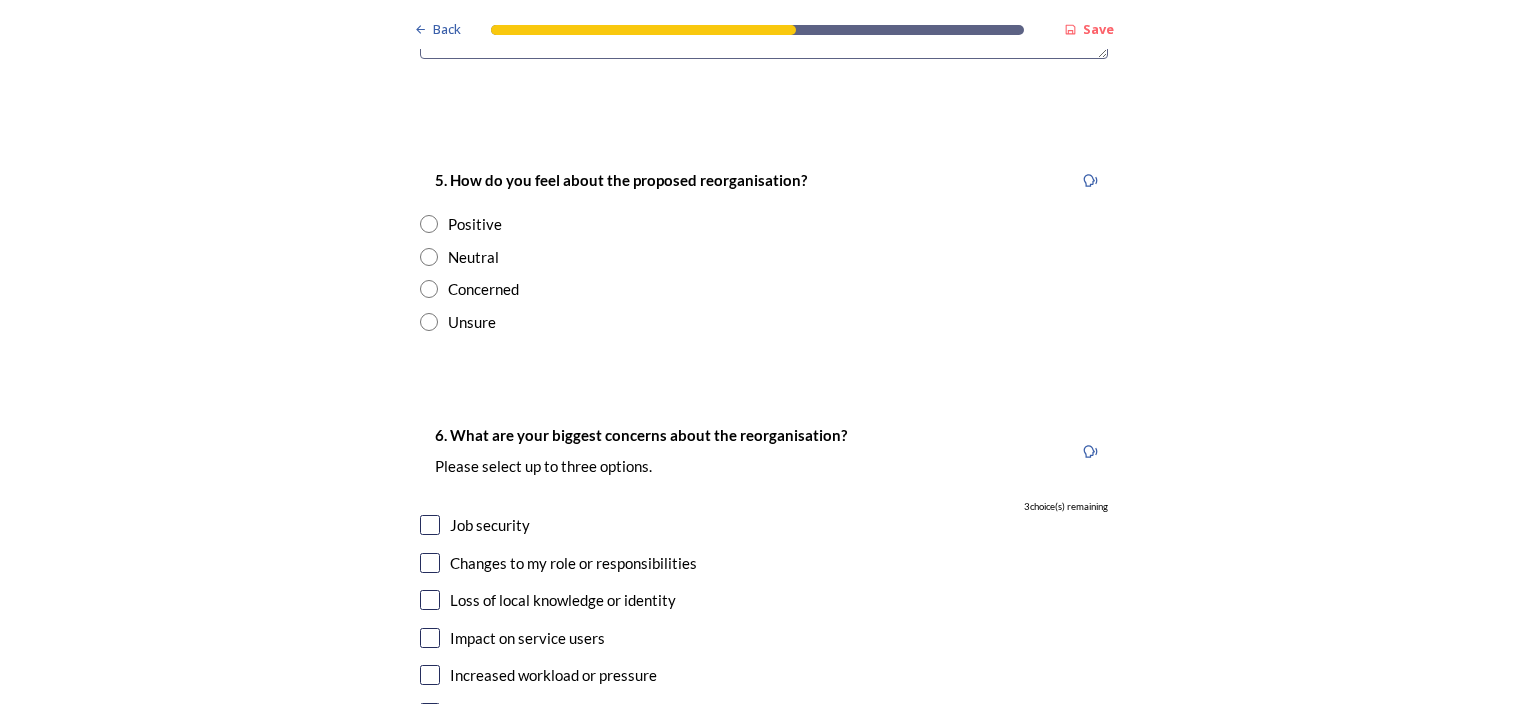 scroll, scrollTop: 3528, scrollLeft: 0, axis: vertical 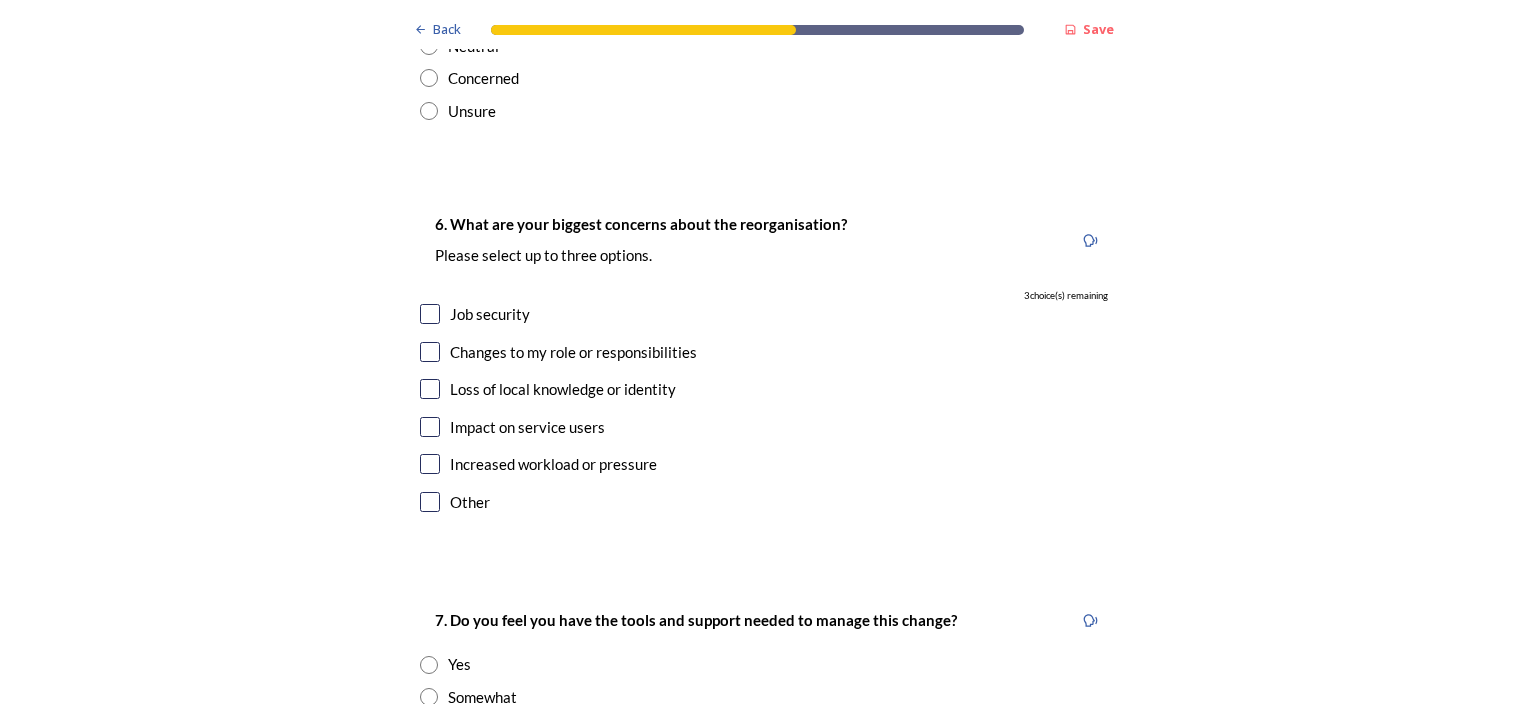 click at bounding box center [430, 314] 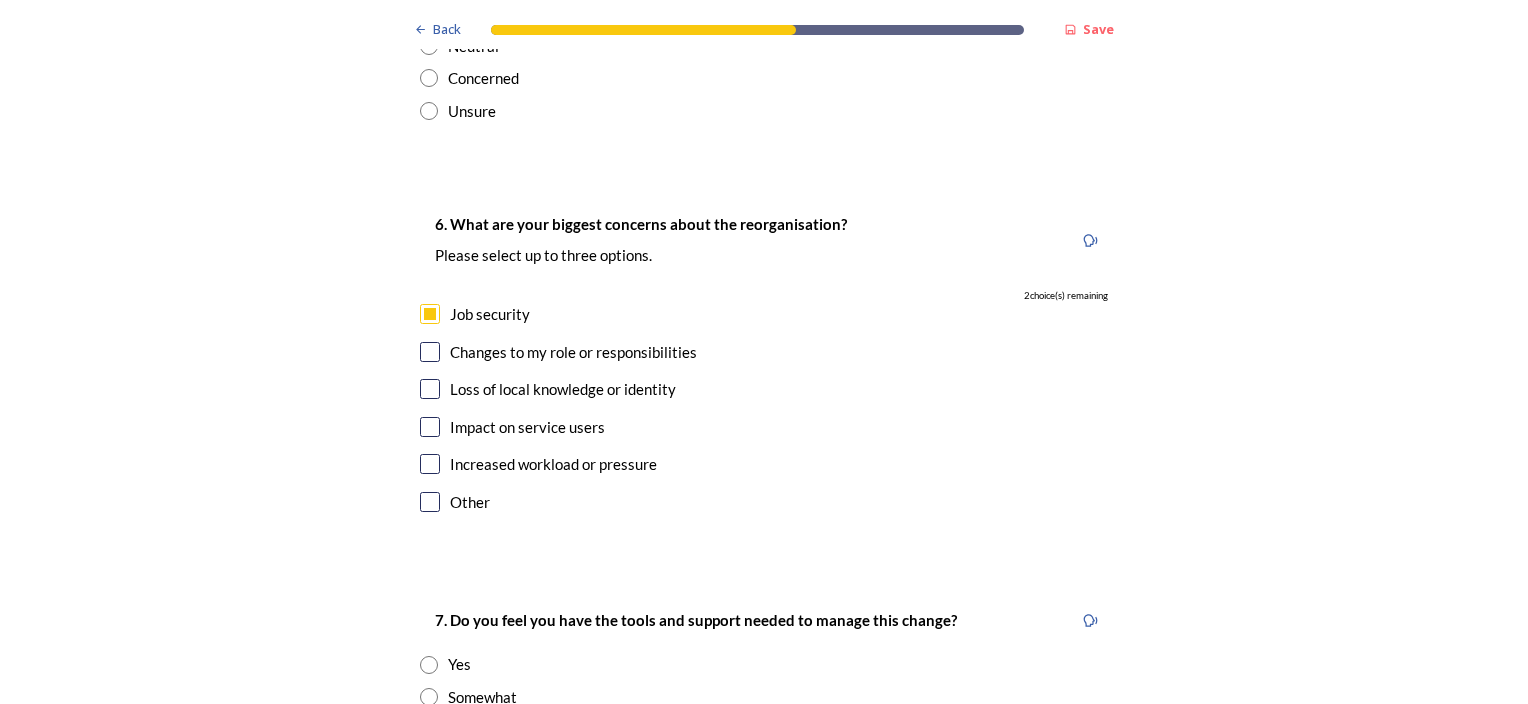 click at bounding box center [430, 352] 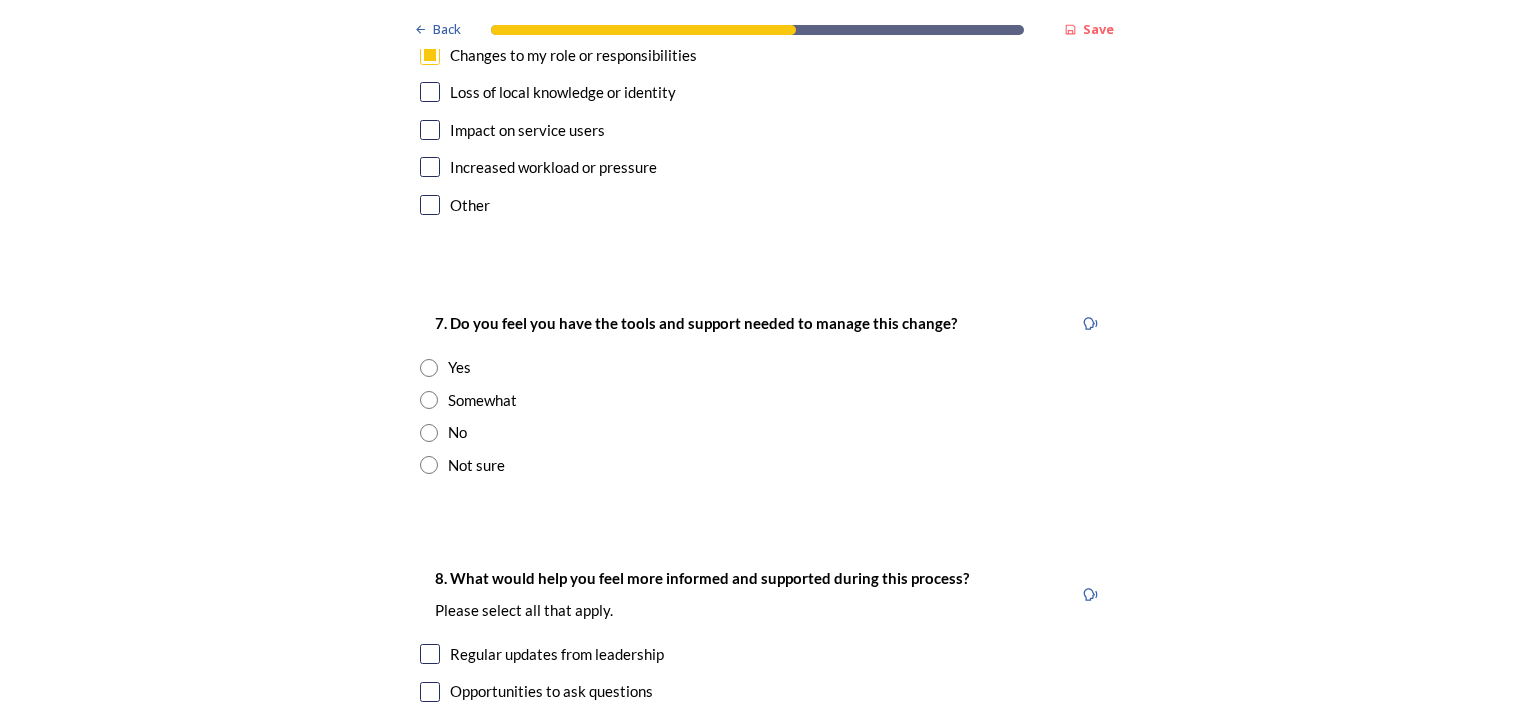 scroll, scrollTop: 4042, scrollLeft: 0, axis: vertical 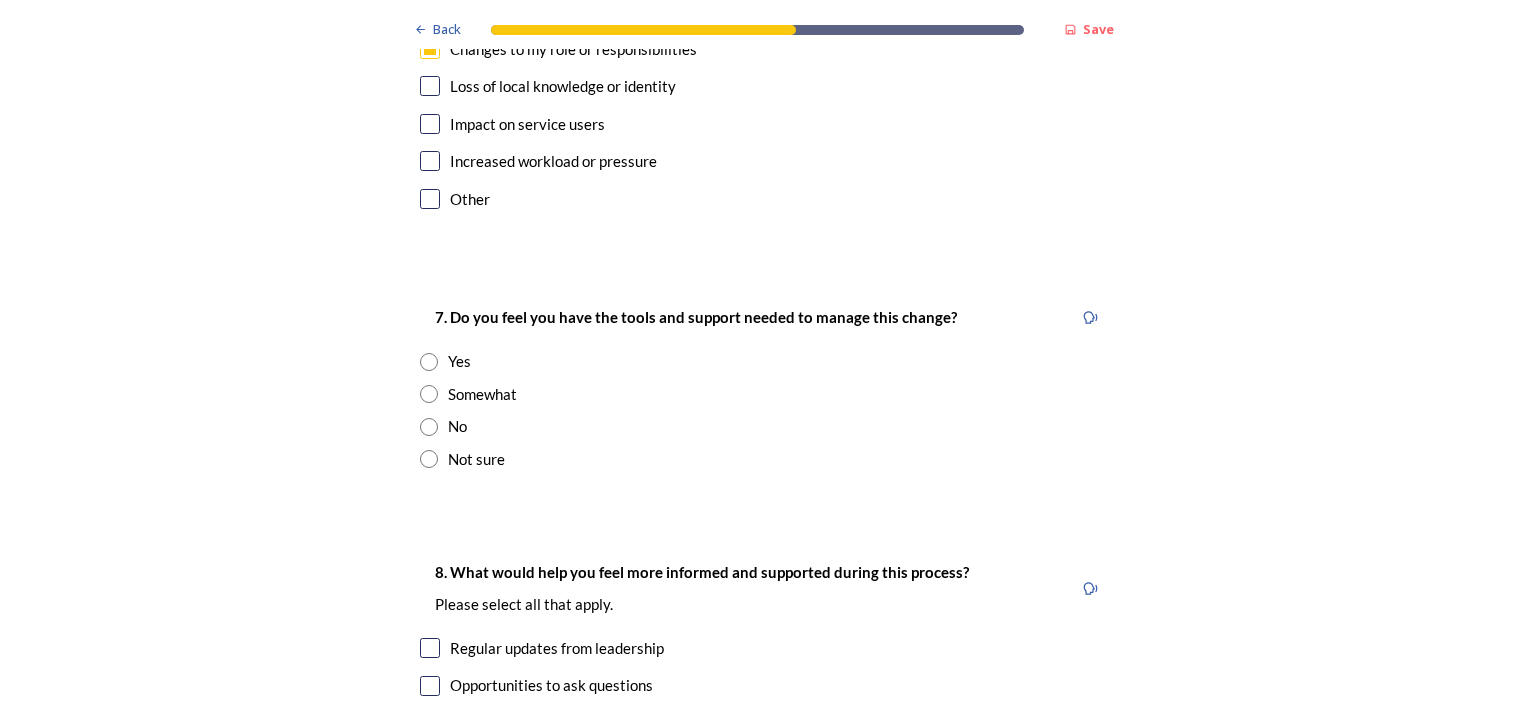 click at bounding box center [429, 362] 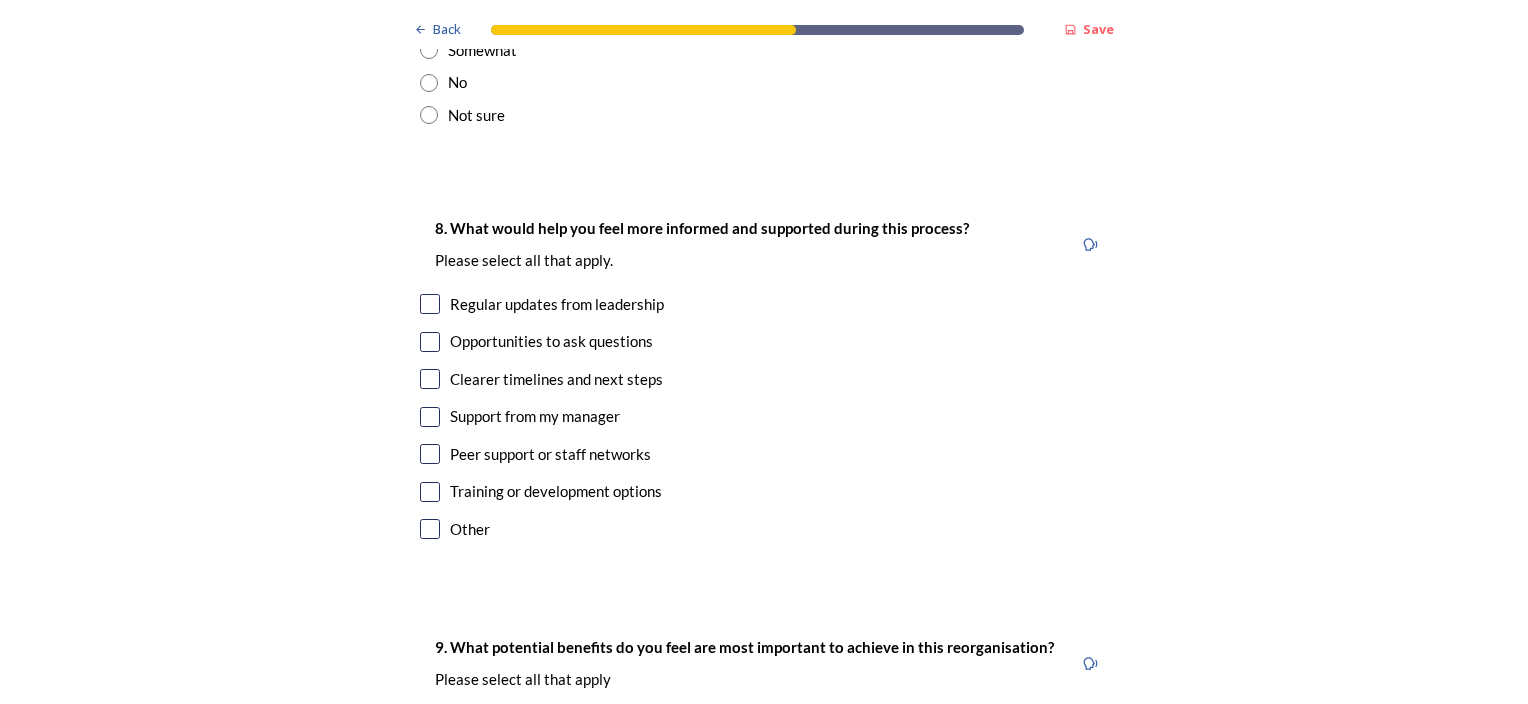 scroll, scrollTop: 4396, scrollLeft: 0, axis: vertical 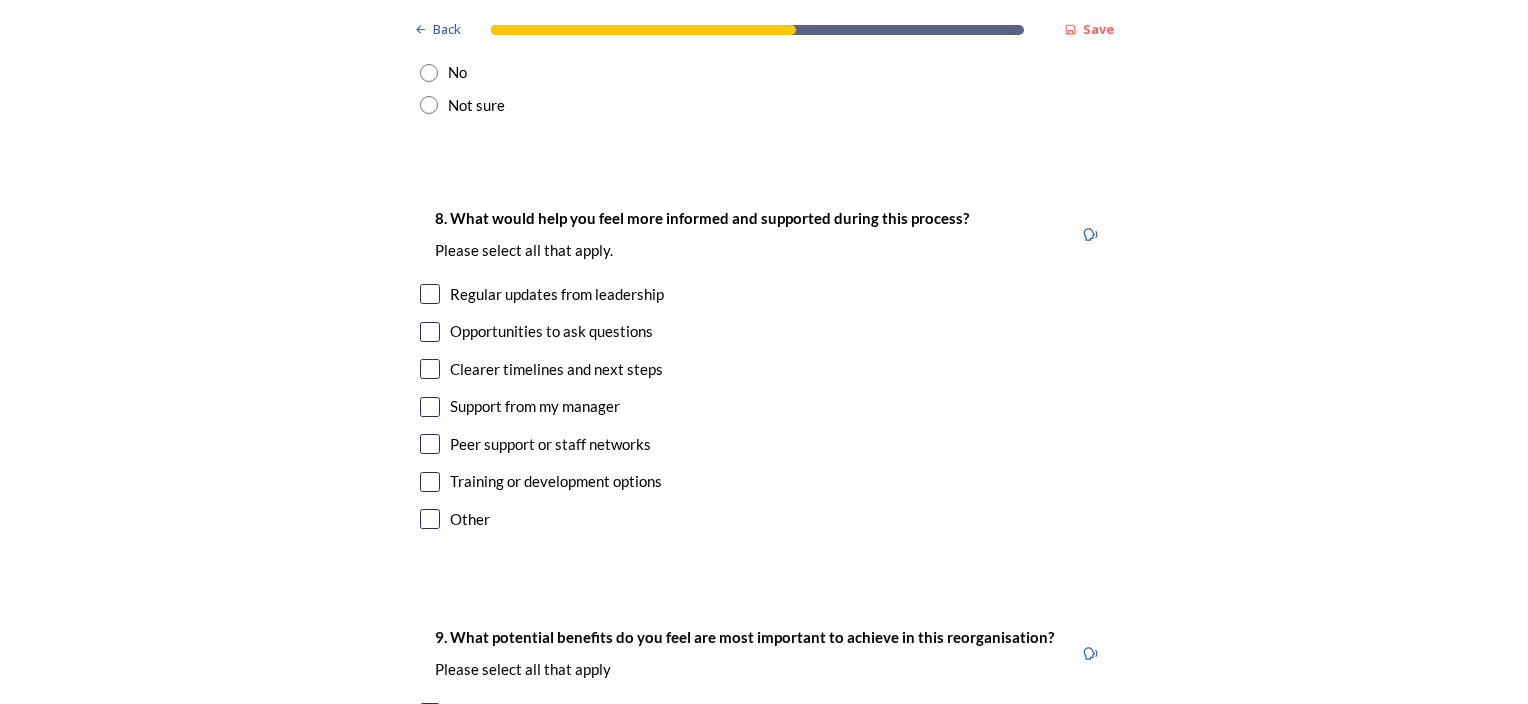 click at bounding box center [430, 444] 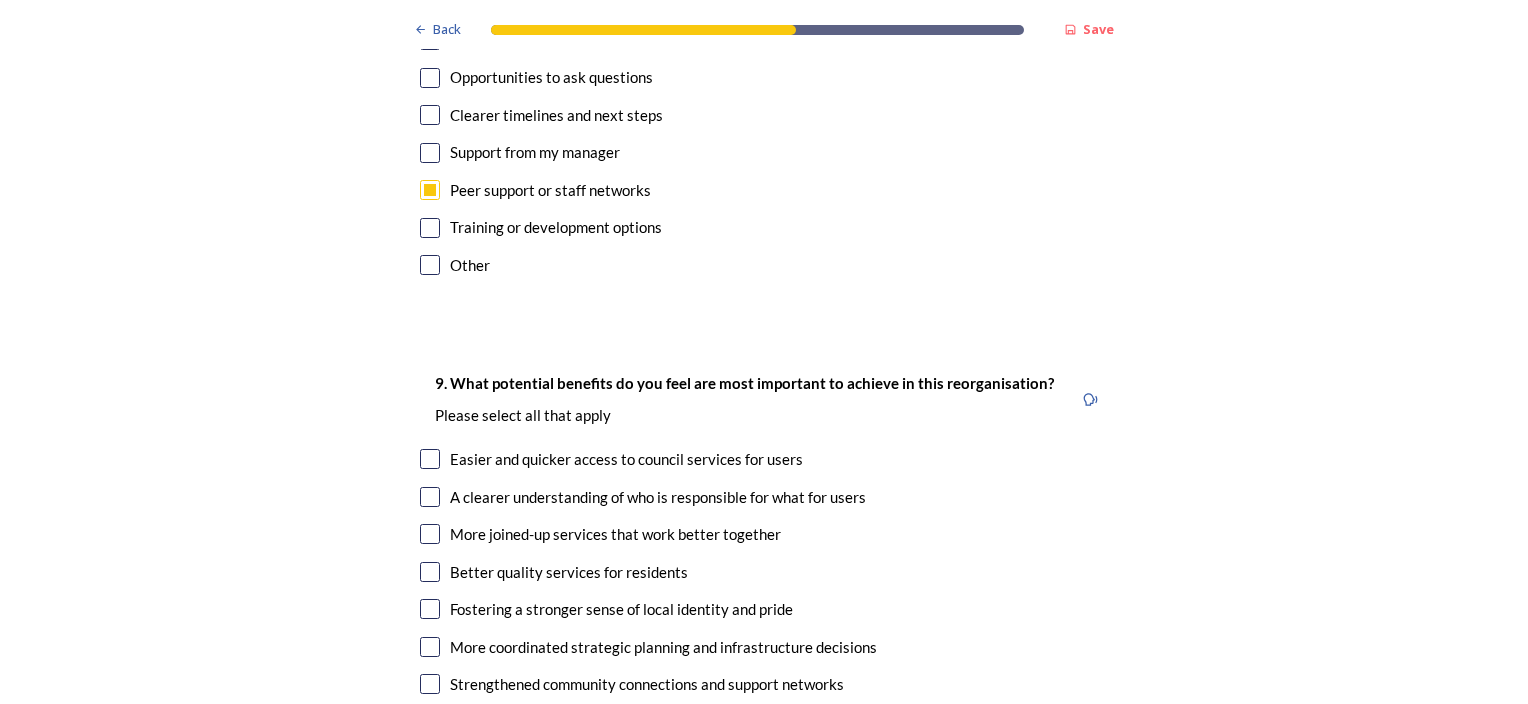 scroll, scrollTop: 4651, scrollLeft: 0, axis: vertical 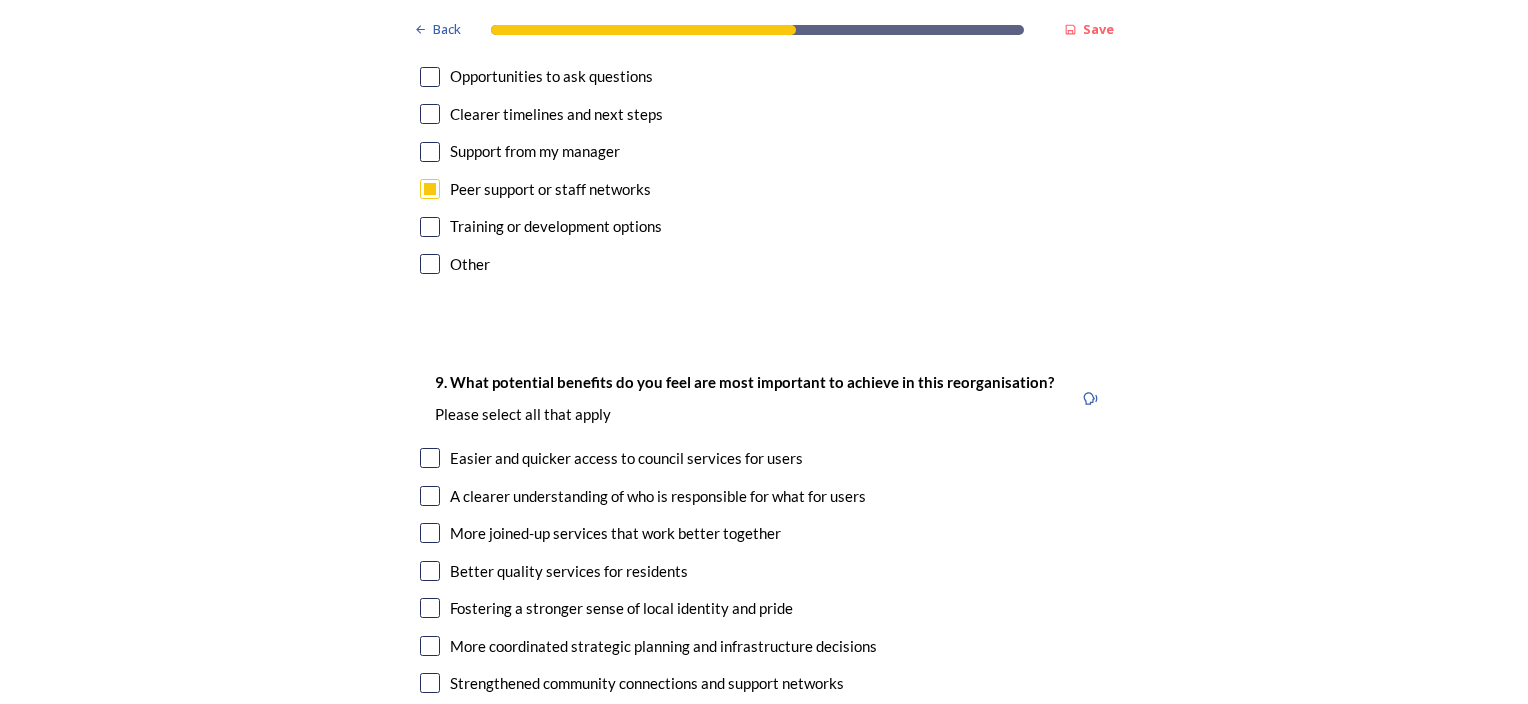 click at bounding box center [430, 227] 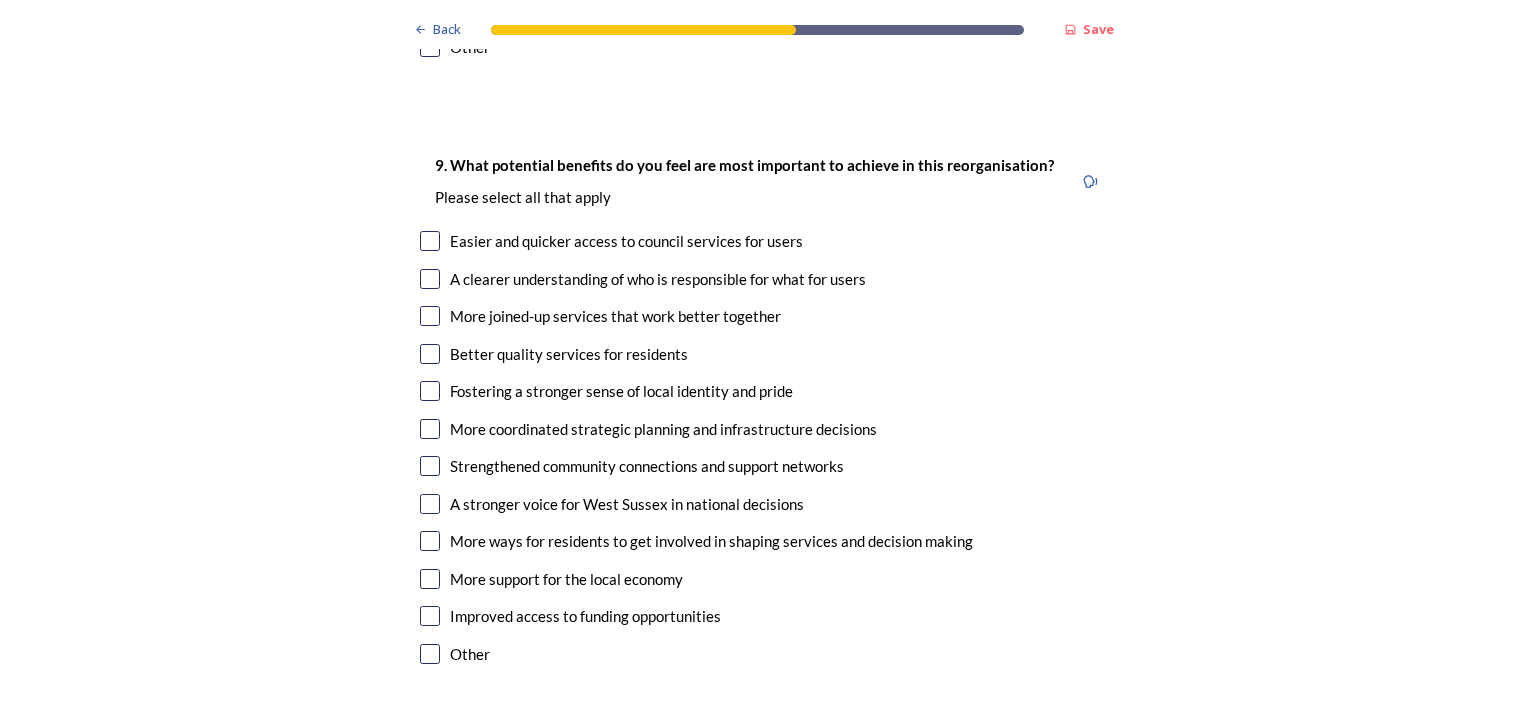 scroll, scrollTop: 4872, scrollLeft: 0, axis: vertical 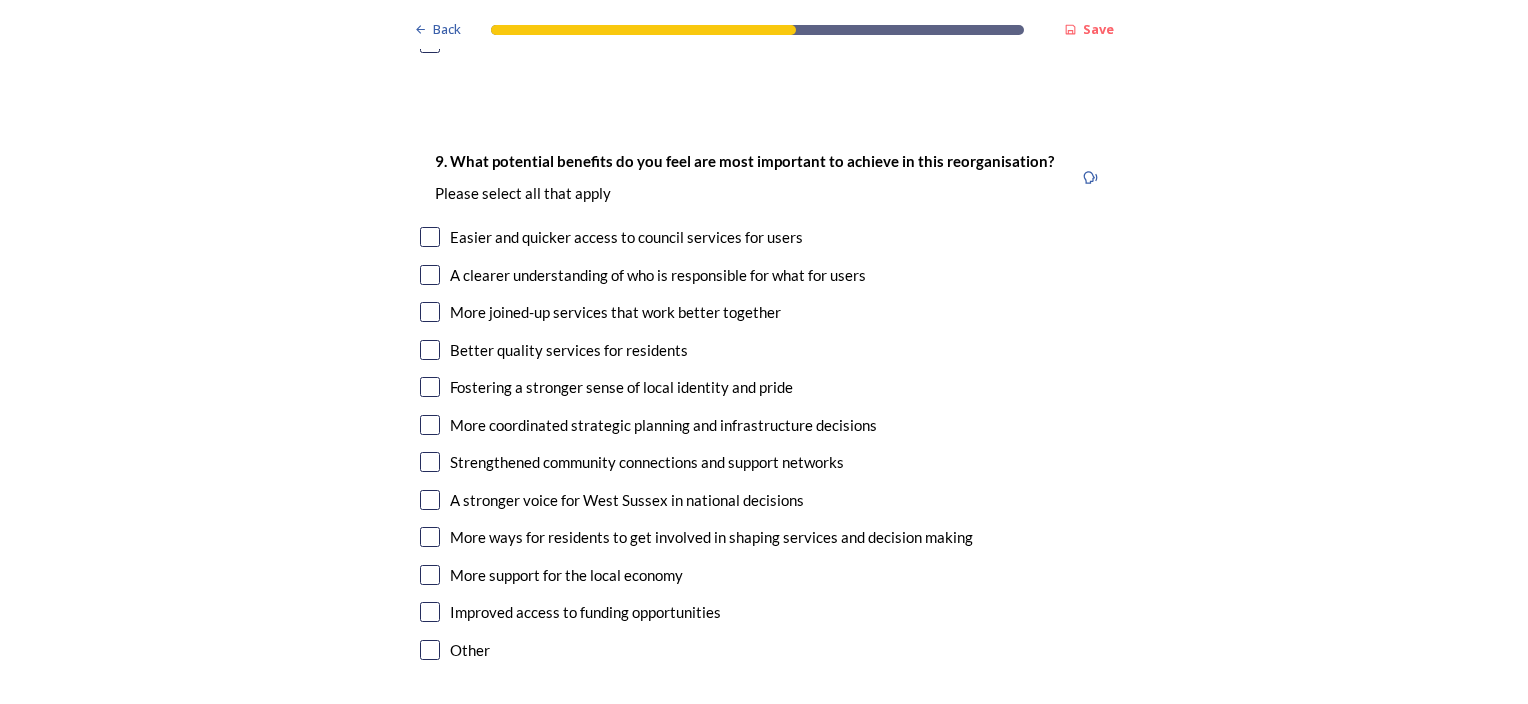 click at bounding box center [430, 312] 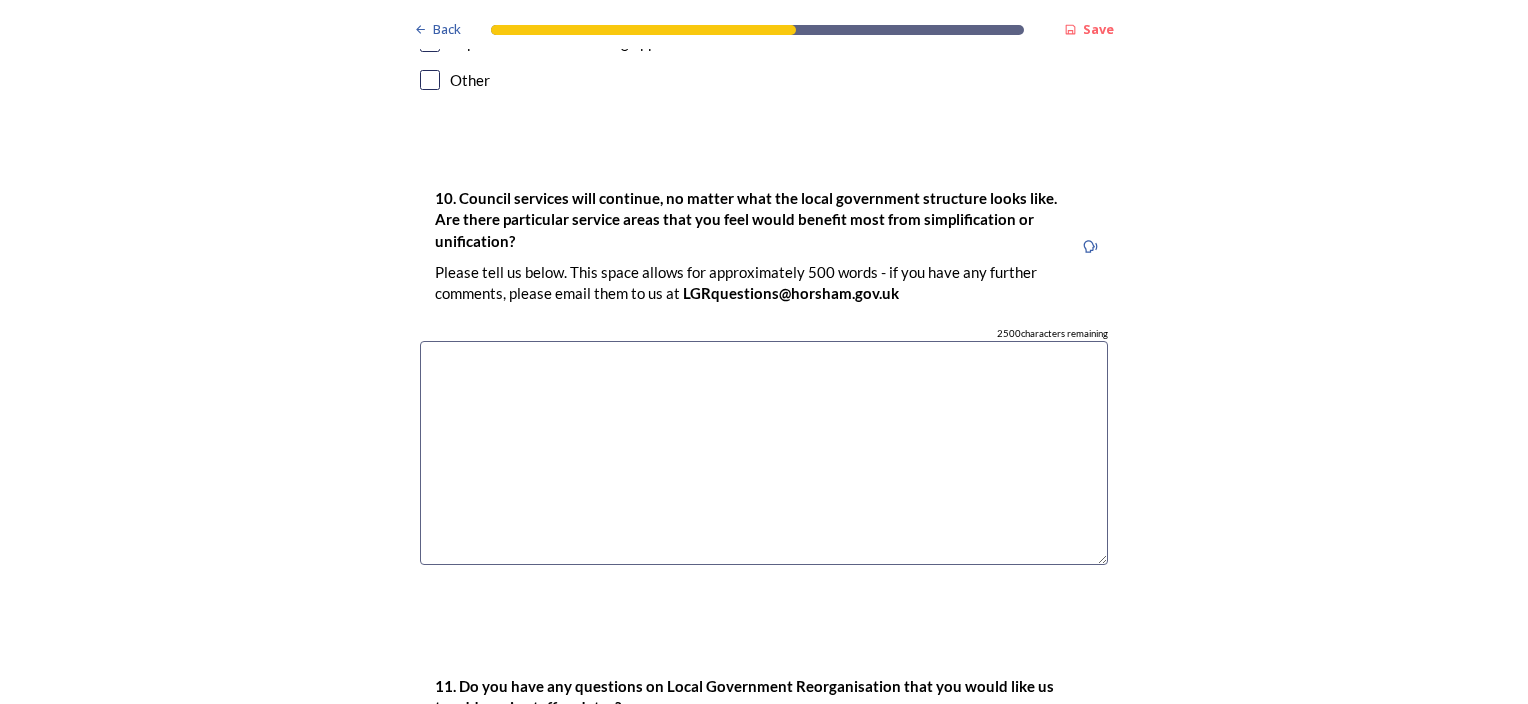 scroll, scrollTop: 5444, scrollLeft: 0, axis: vertical 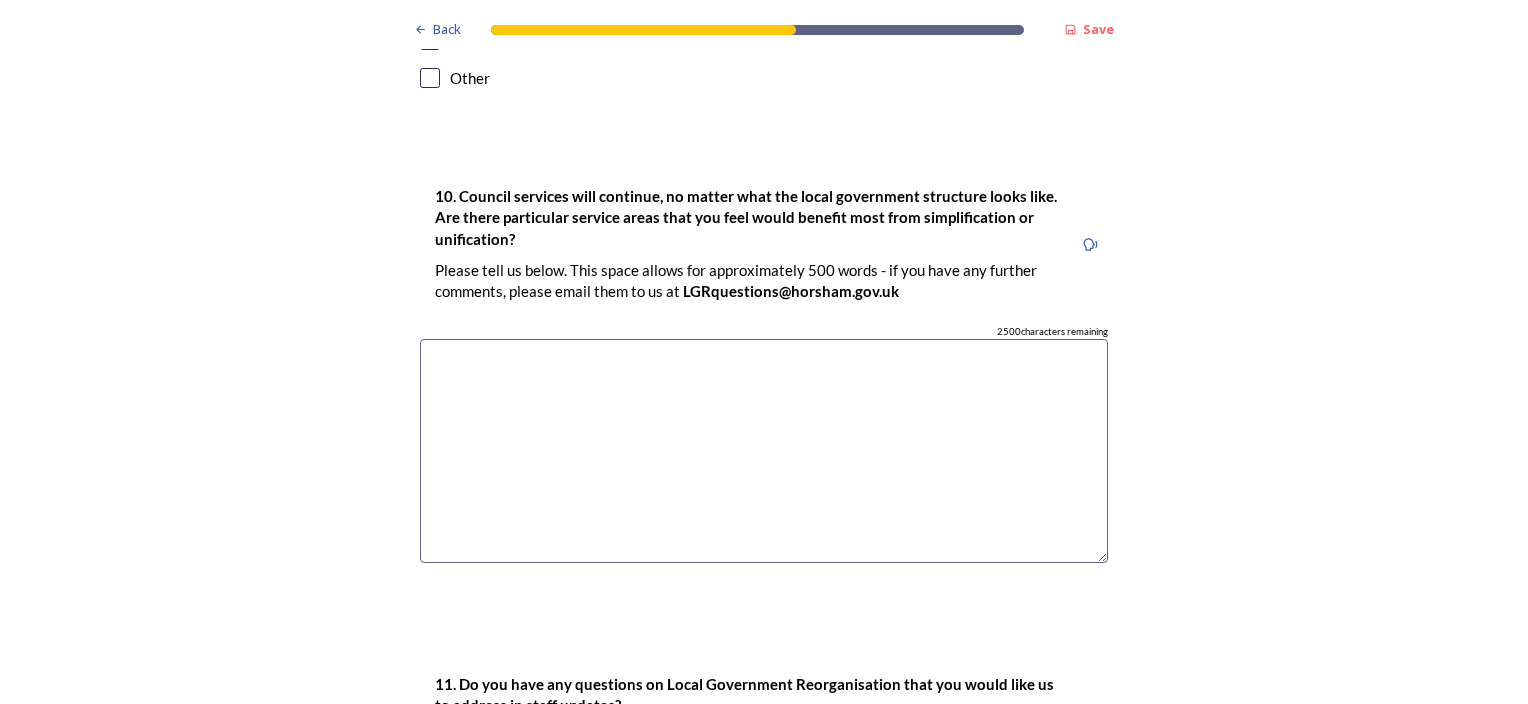 click at bounding box center (764, 451) 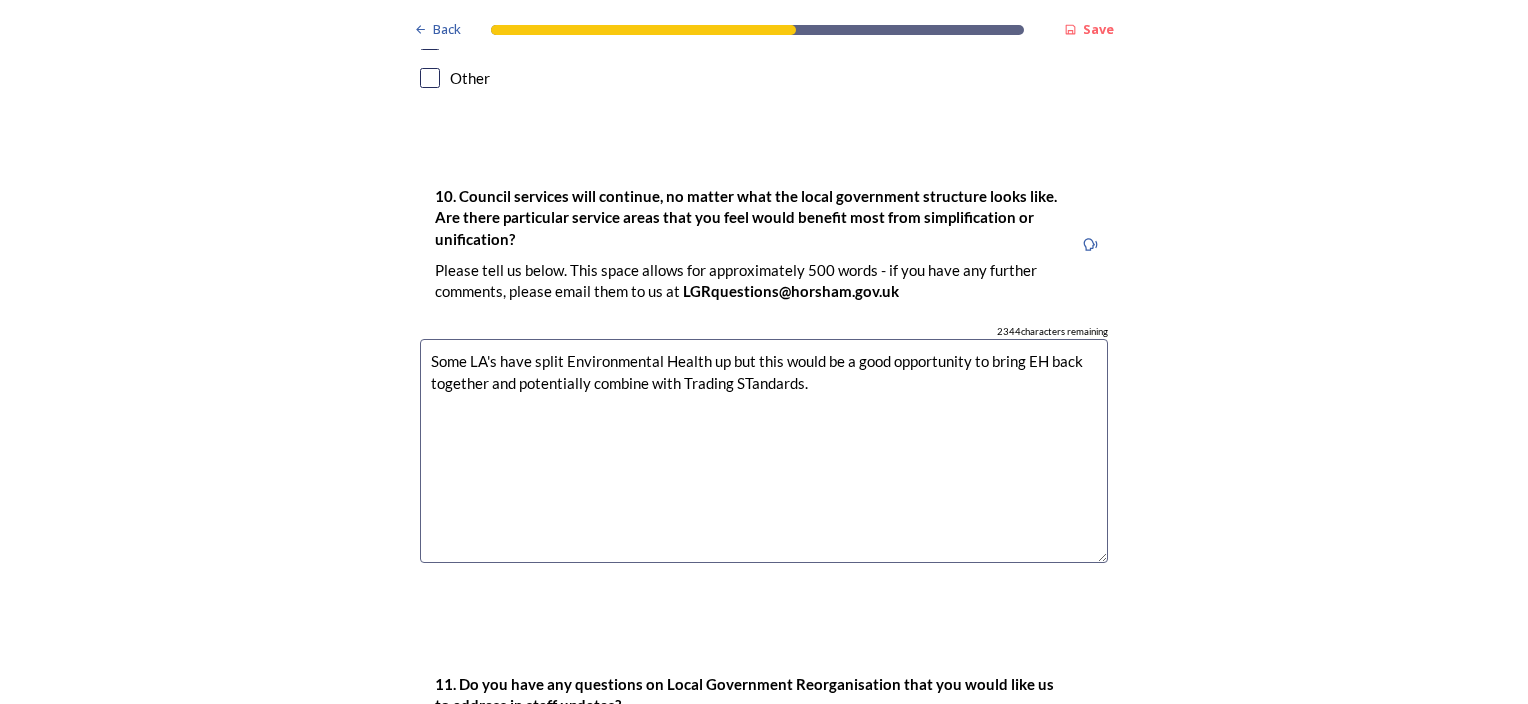 click on "Some LA's have split Environmental Health up but this would be a good opportunity to bring EH back together and potentially combine with Trading STandards." at bounding box center [764, 451] 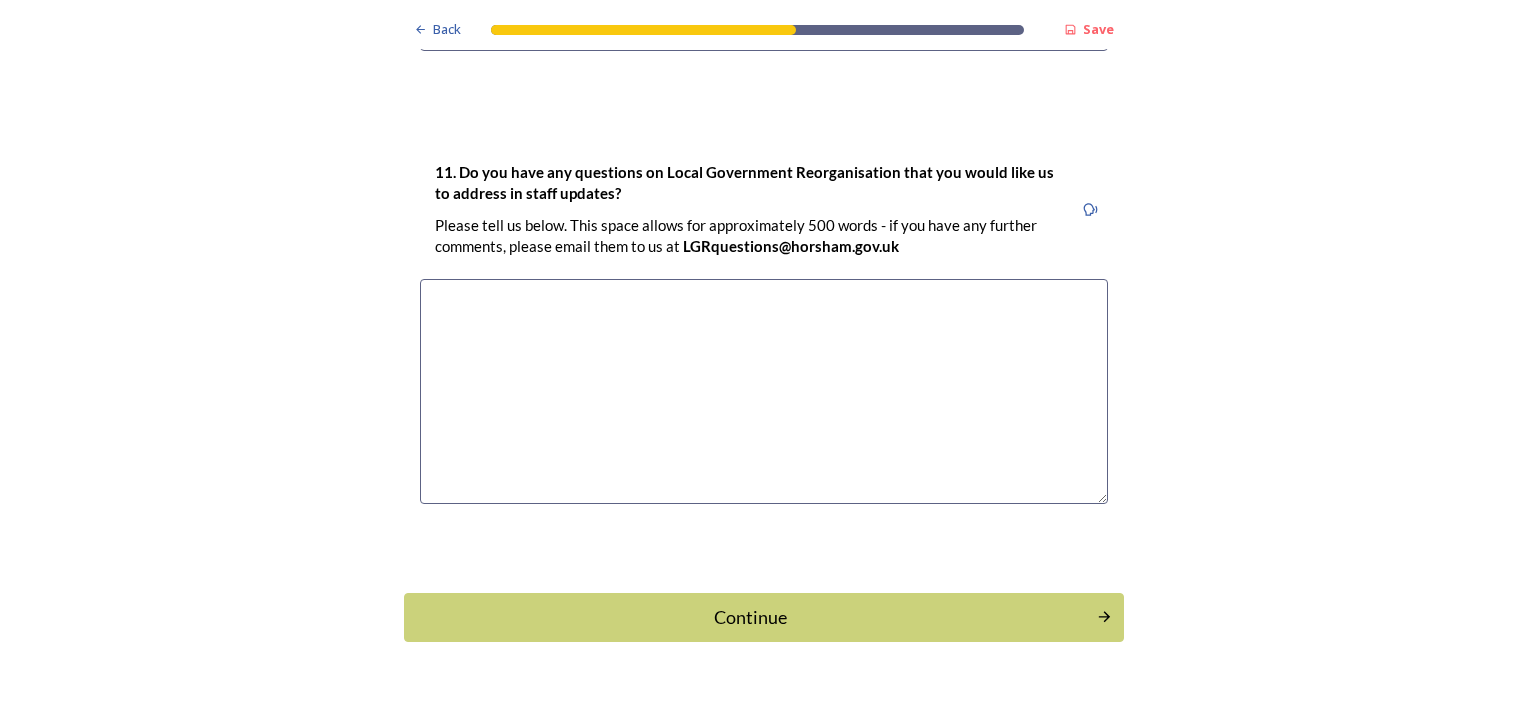 scroll, scrollTop: 5956, scrollLeft: 0, axis: vertical 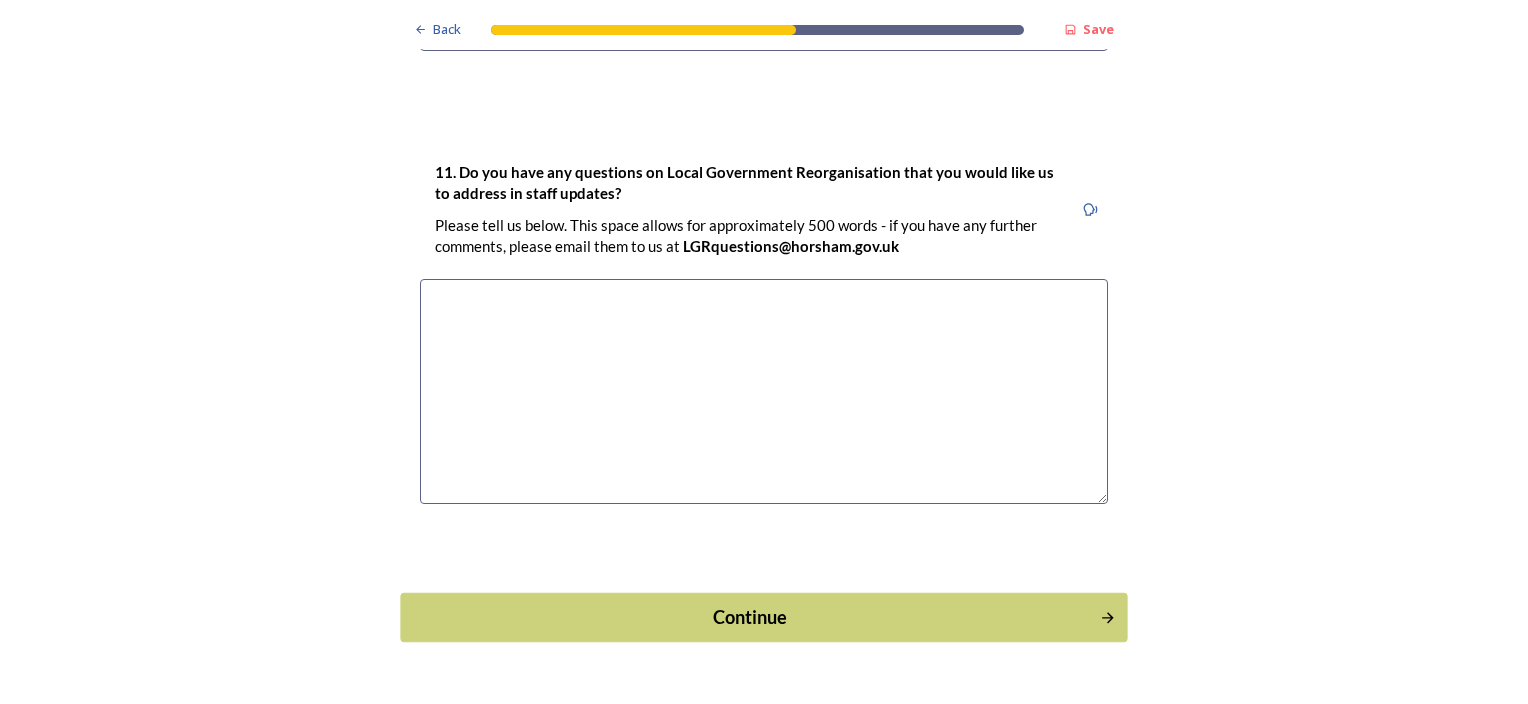 type on "Some LA's have split Environmental Health up but this would be a  good opportunity to bring EH back together and potentially combine with Trading Standards." 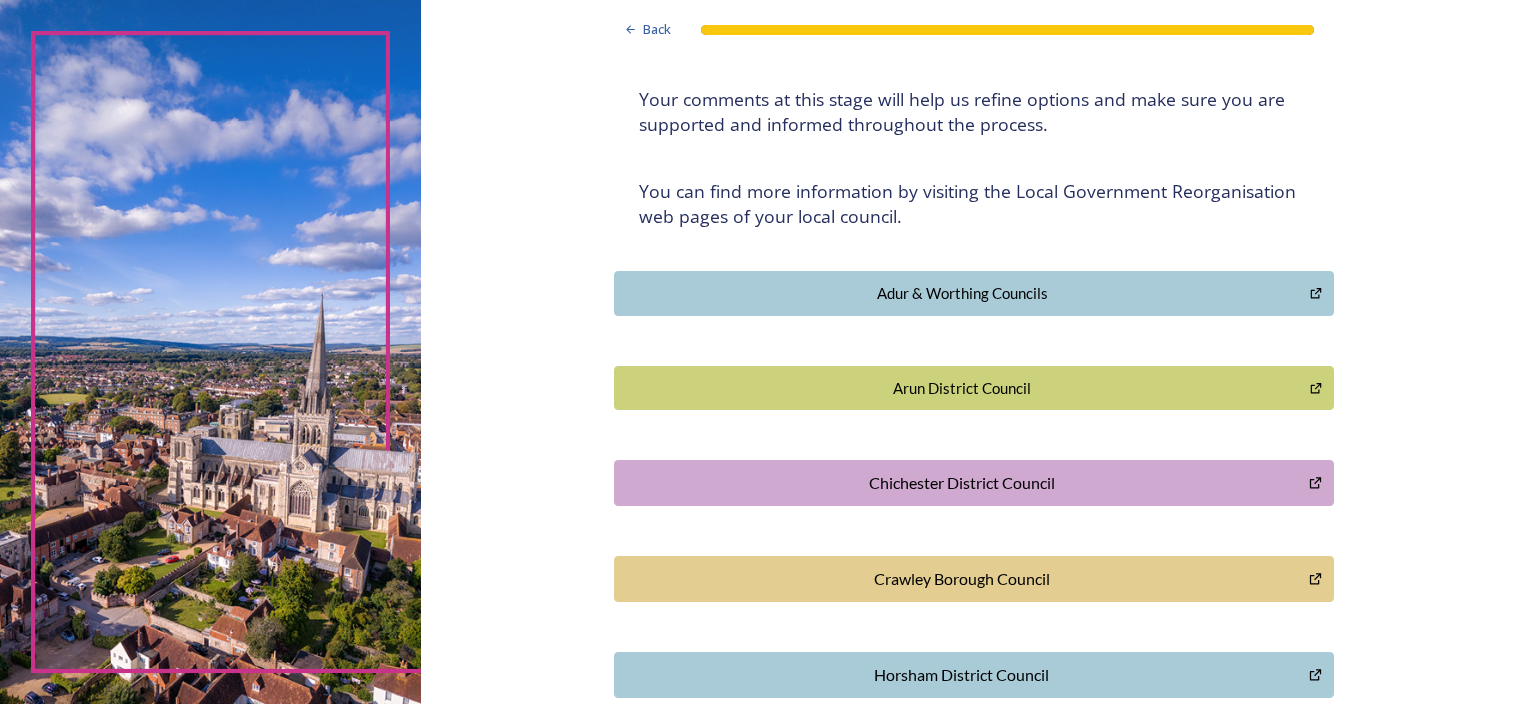 scroll, scrollTop: 0, scrollLeft: 0, axis: both 